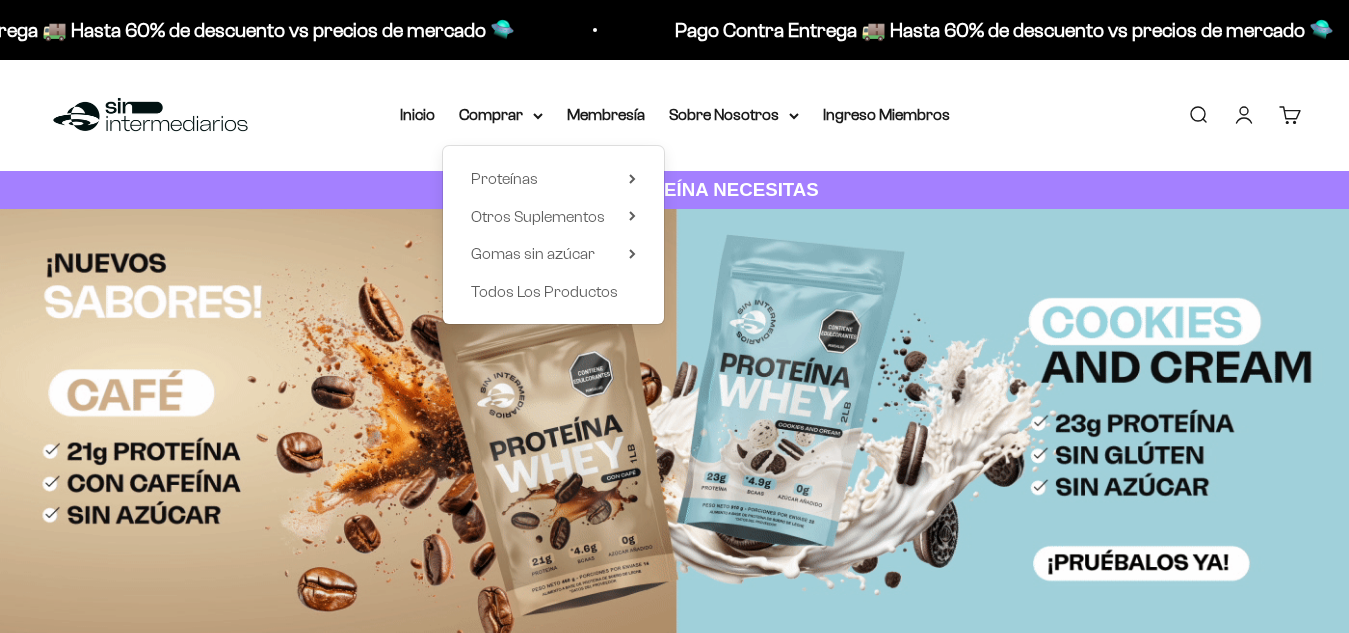 scroll, scrollTop: 0, scrollLeft: 0, axis: both 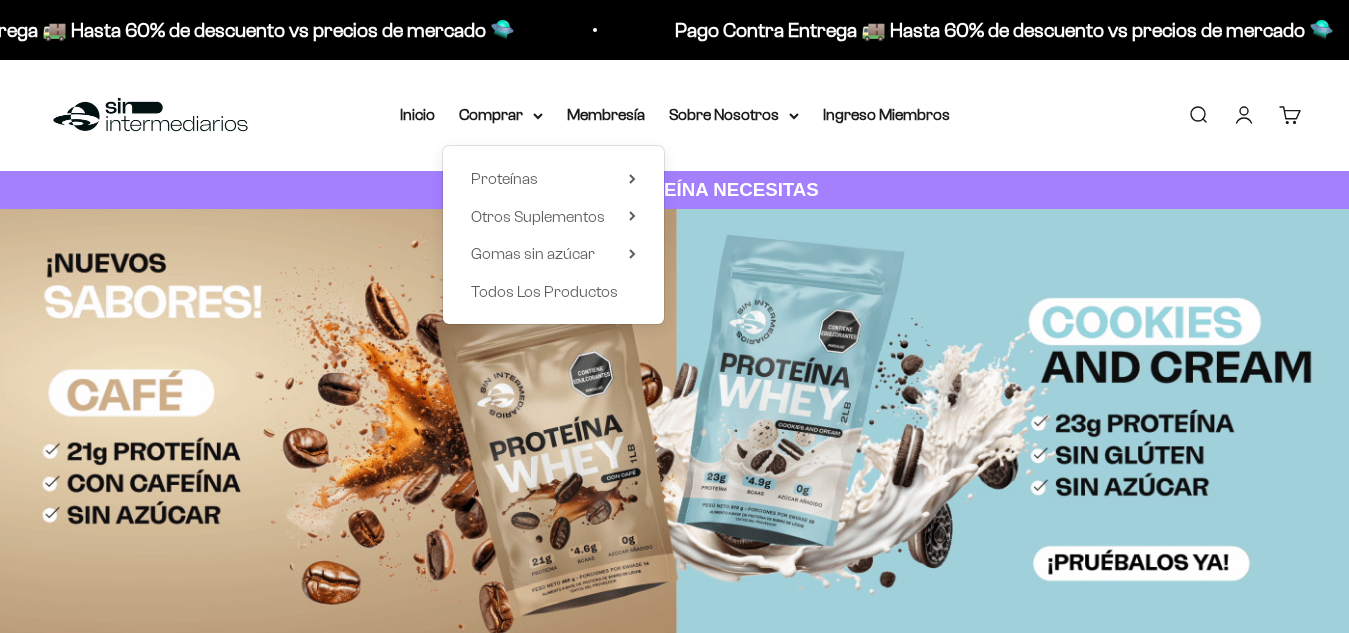 click on "Proteínas
Ver Todos
Whey
Iso
Vegan
Shaker" at bounding box center [553, 235] 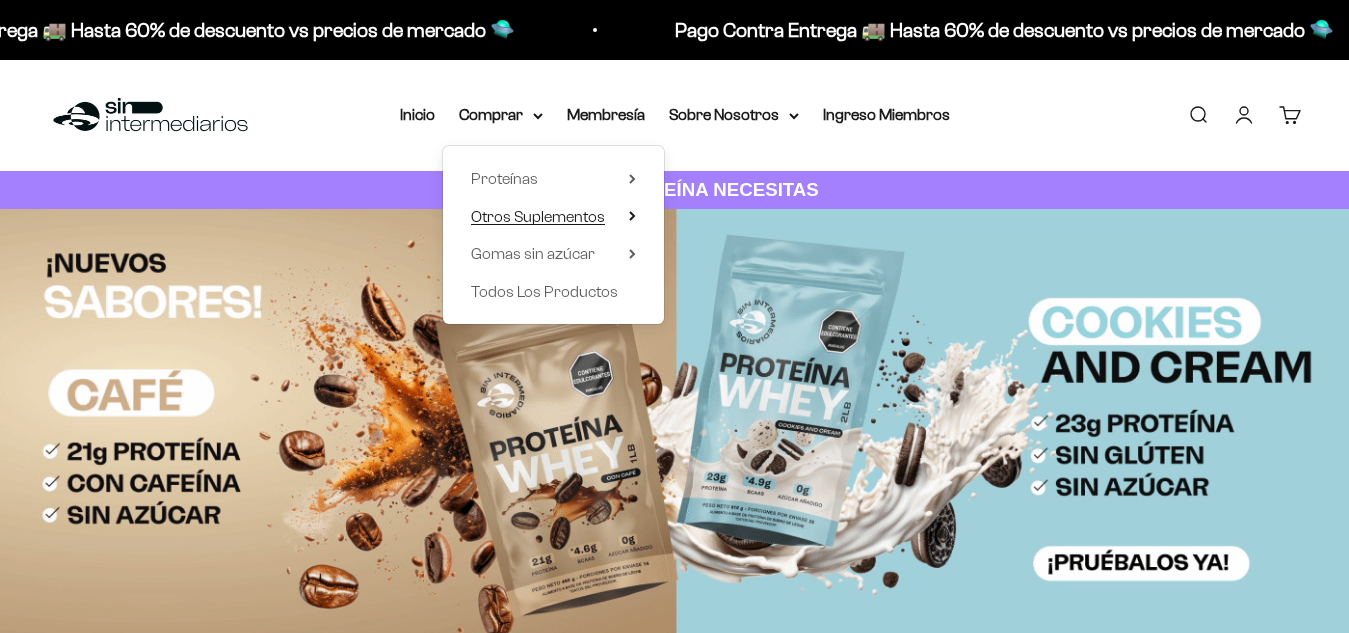 click on "Otros Suplementos" at bounding box center (538, 216) 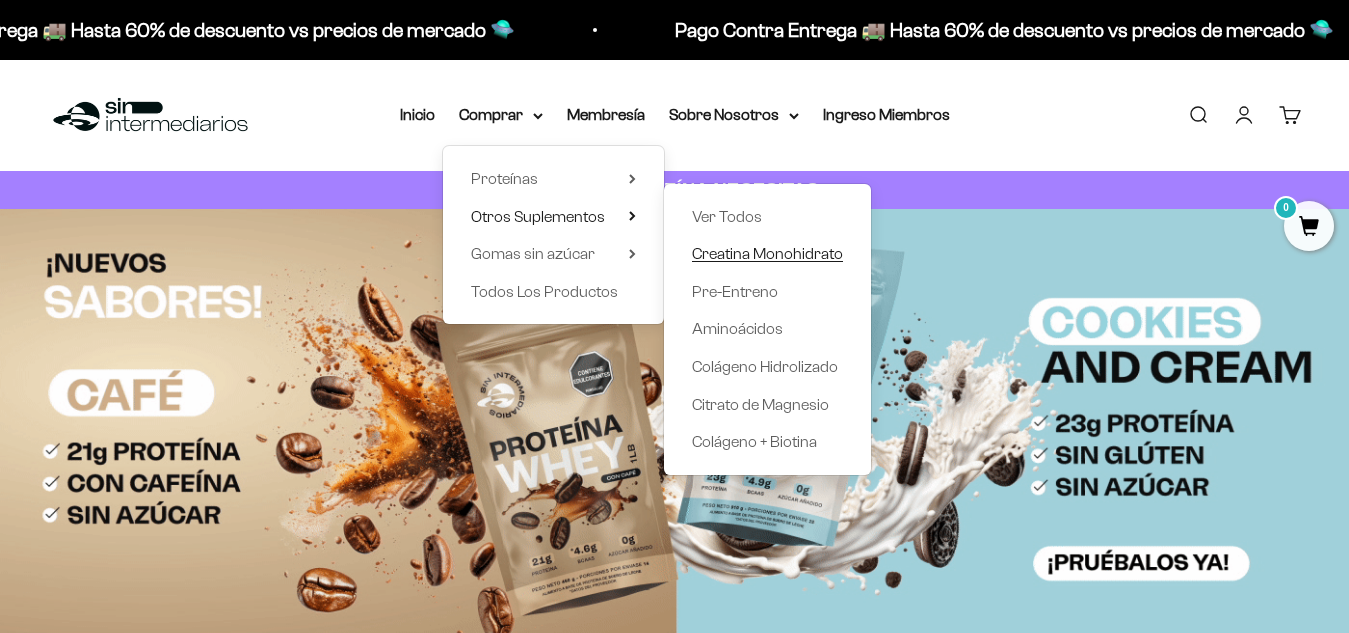 click on "Creatina Monohidrato" at bounding box center [767, 253] 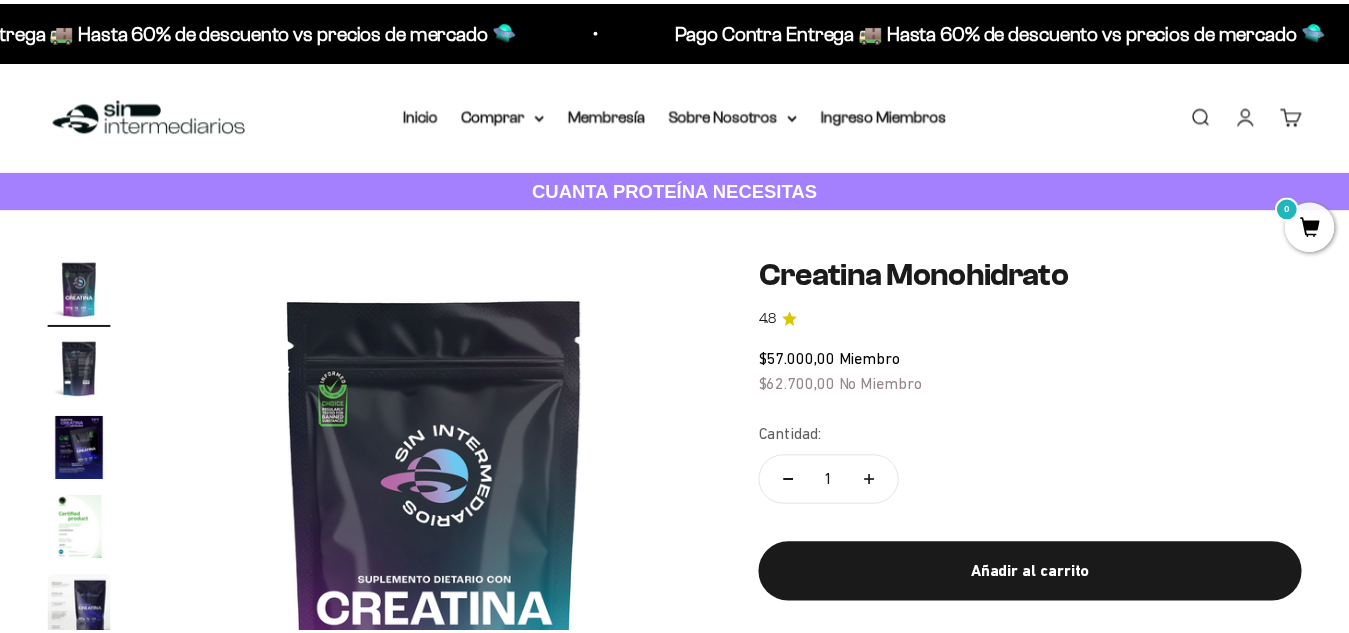 scroll, scrollTop: 0, scrollLeft: 0, axis: both 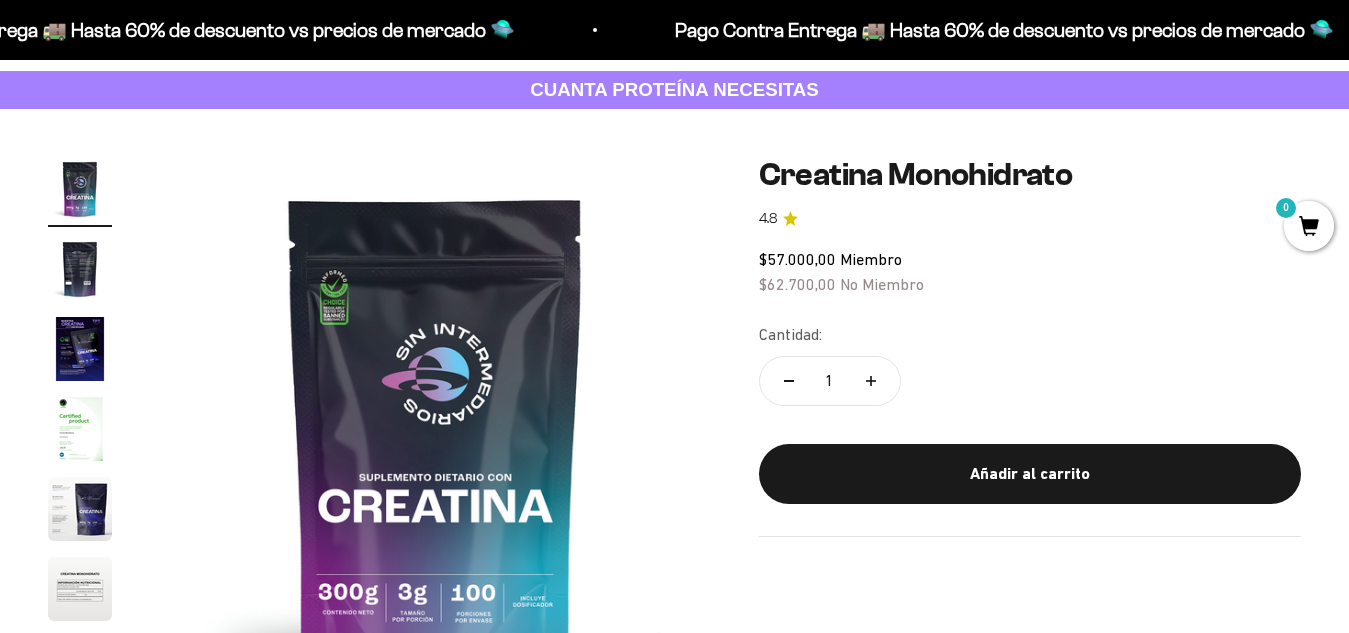 click 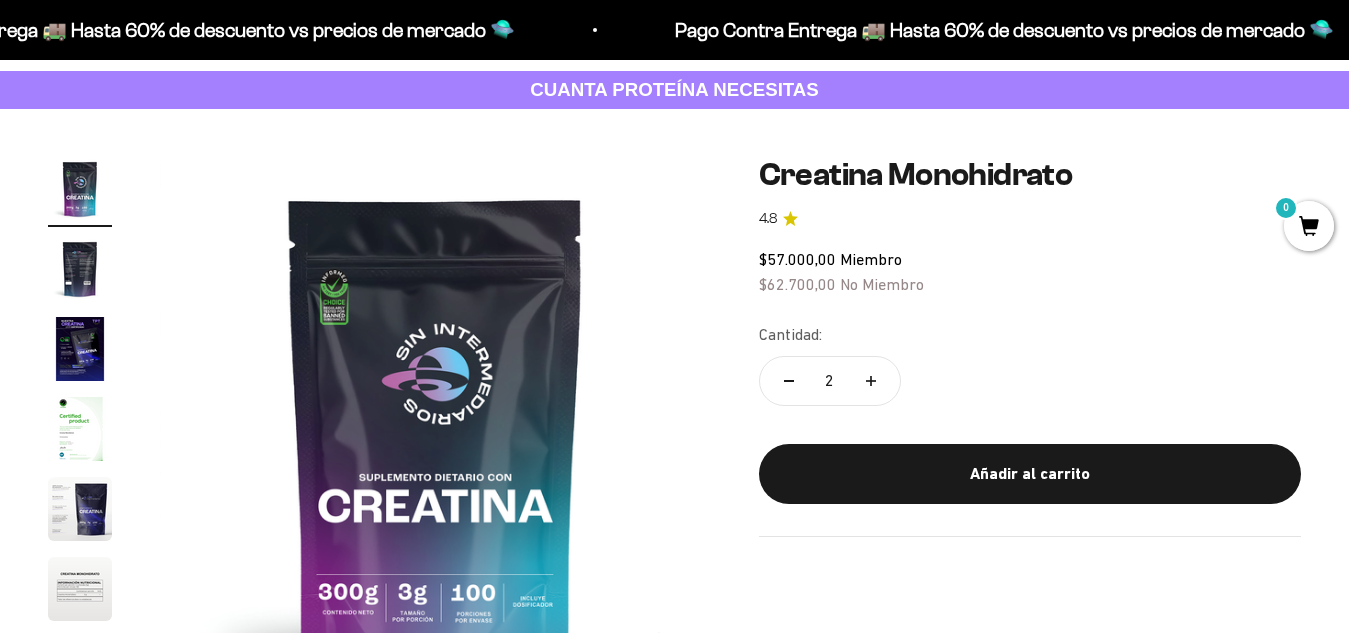 click 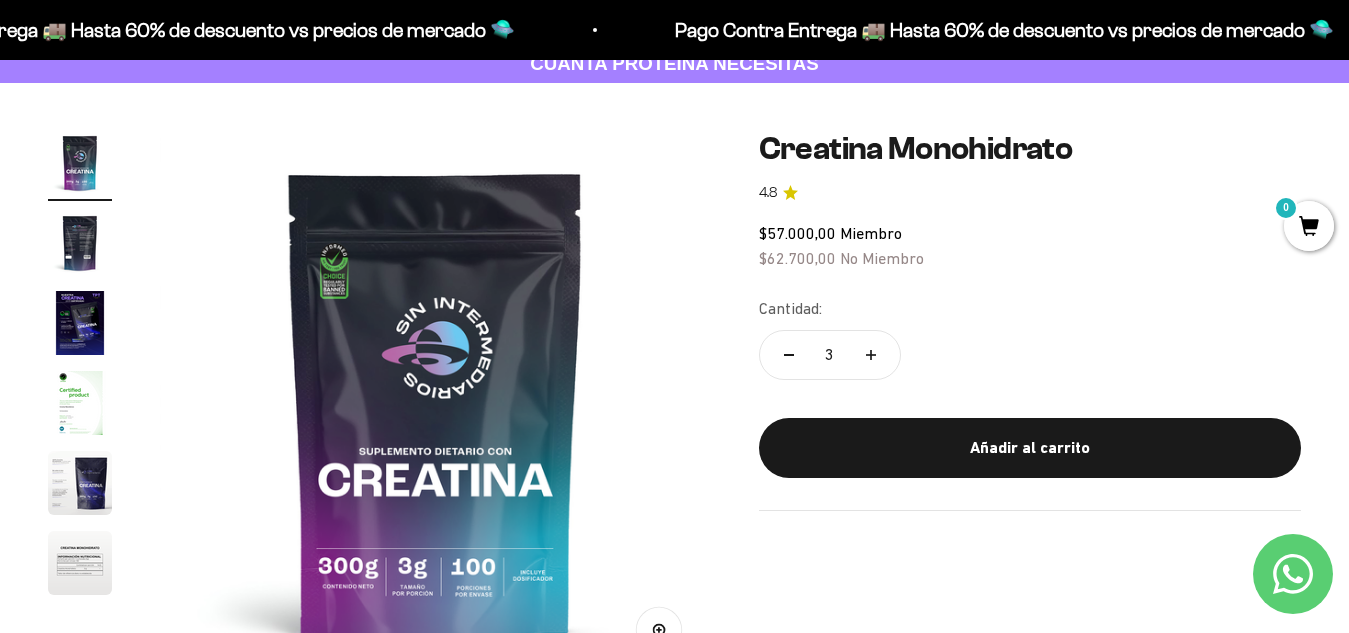 scroll, scrollTop: 0, scrollLeft: 0, axis: both 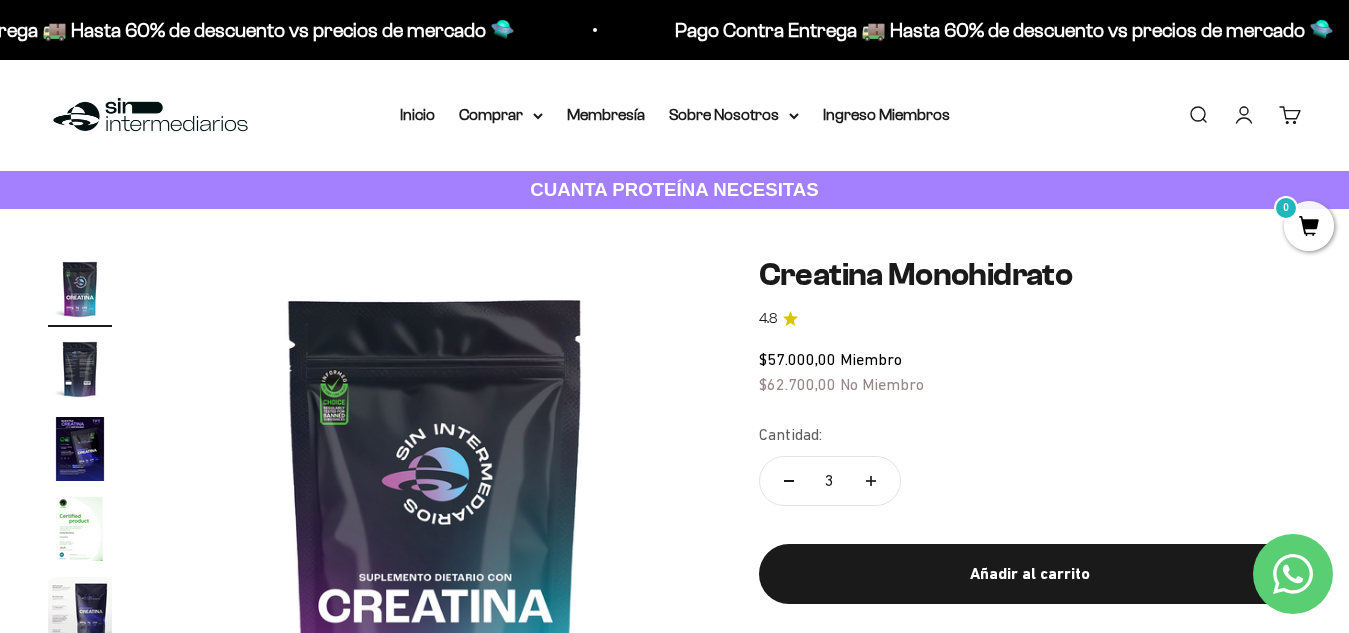 click on "Iniciar sesión" at bounding box center [1244, 115] 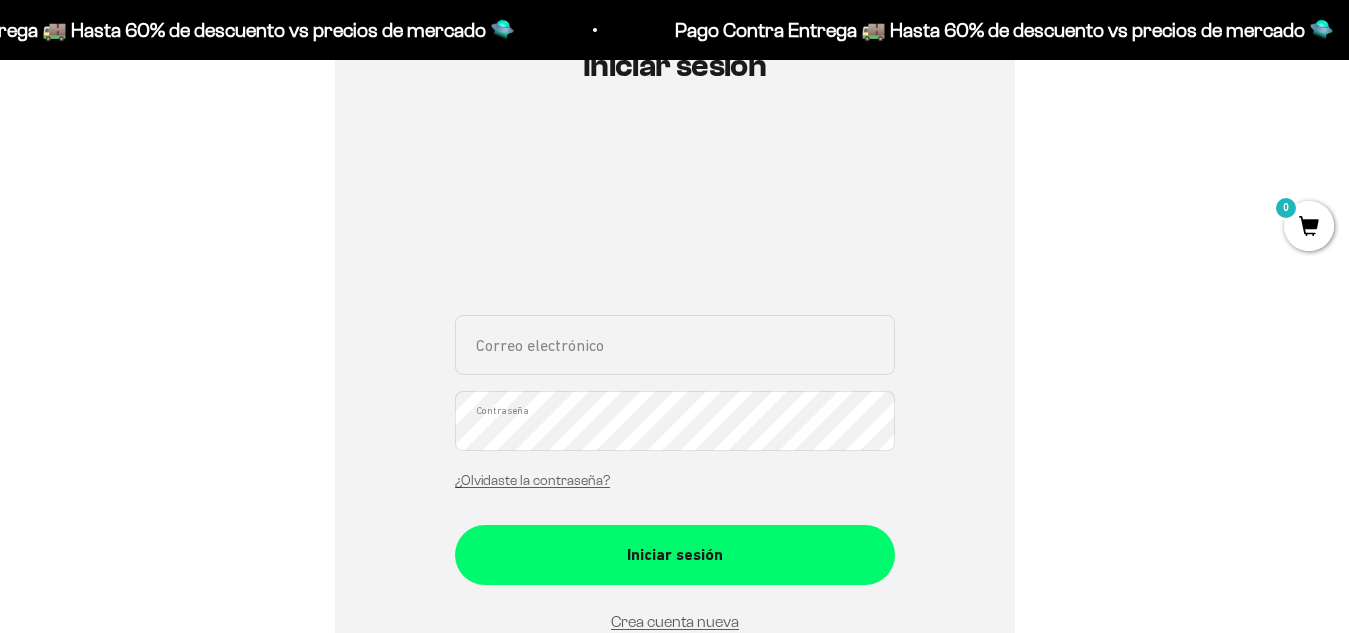scroll, scrollTop: 300, scrollLeft: 0, axis: vertical 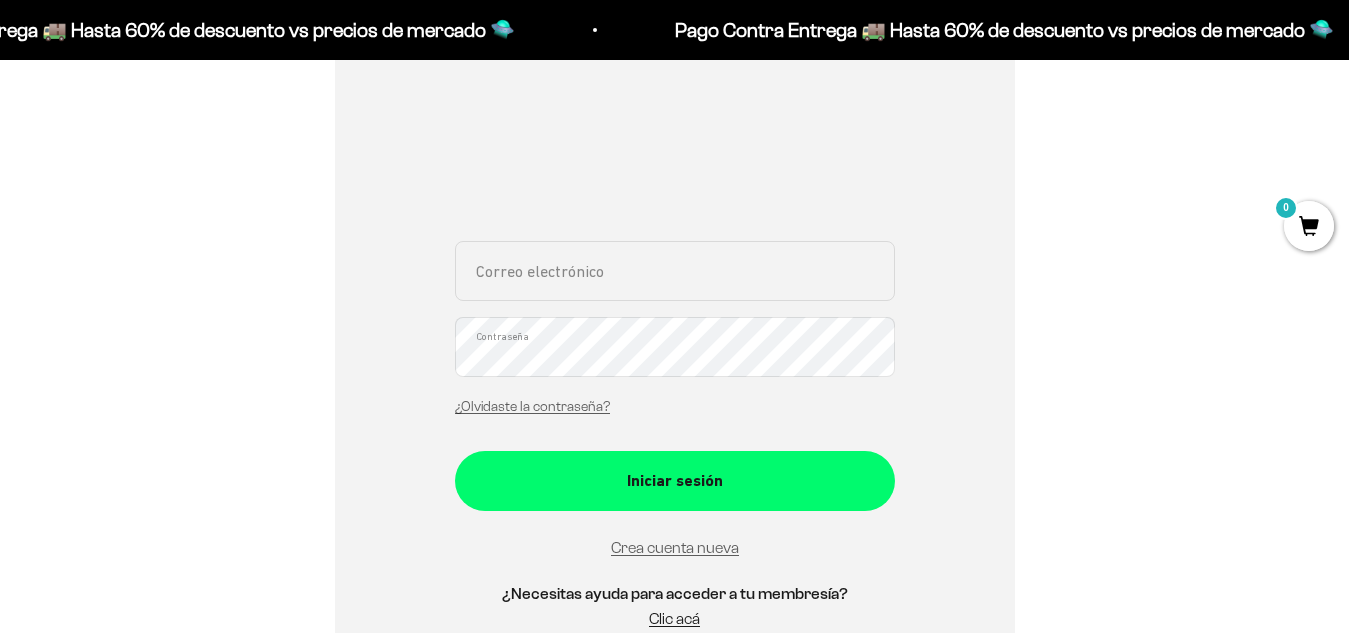 click on "Correo electrónico" at bounding box center (675, 271) 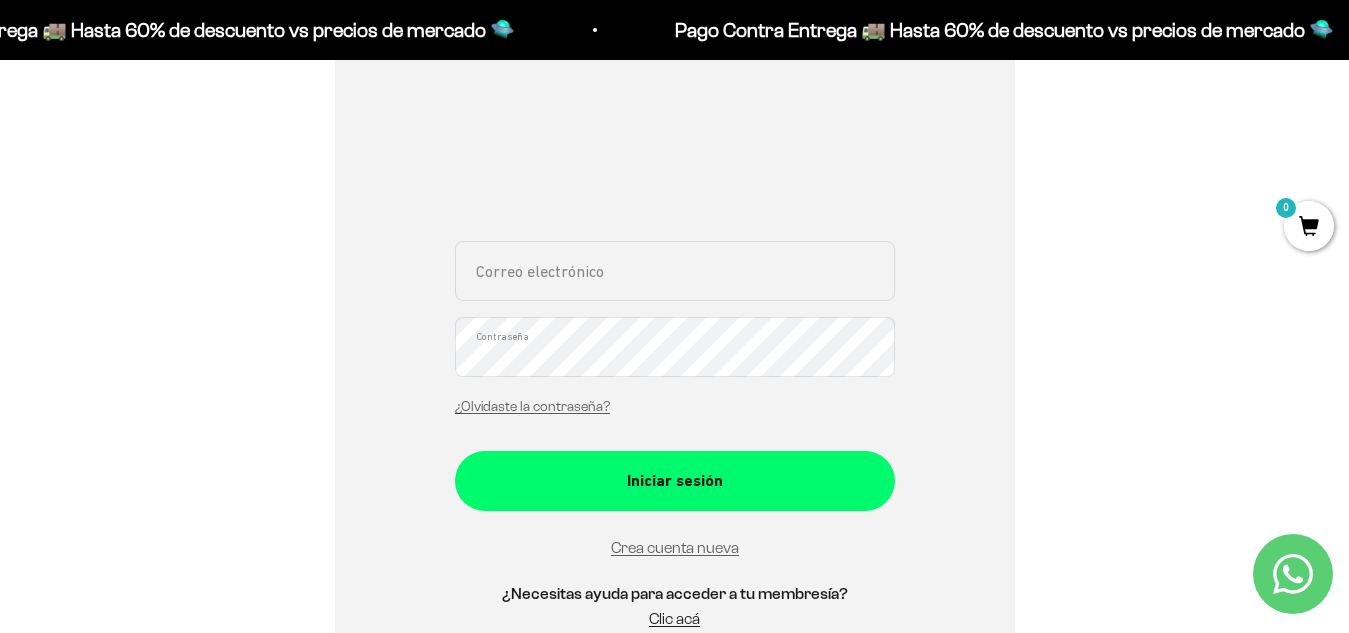 type on "[EMAIL_ADDRESS][DOMAIN_NAME]" 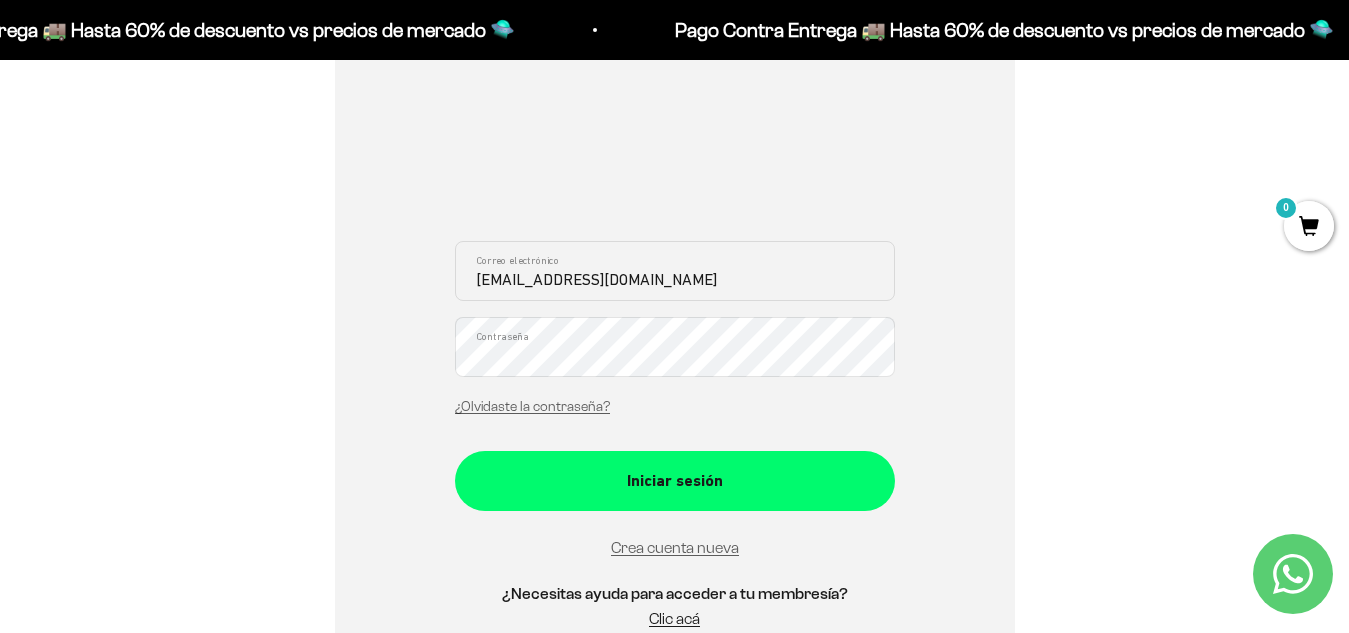 click on "Iniciar sesión" at bounding box center (675, 481) 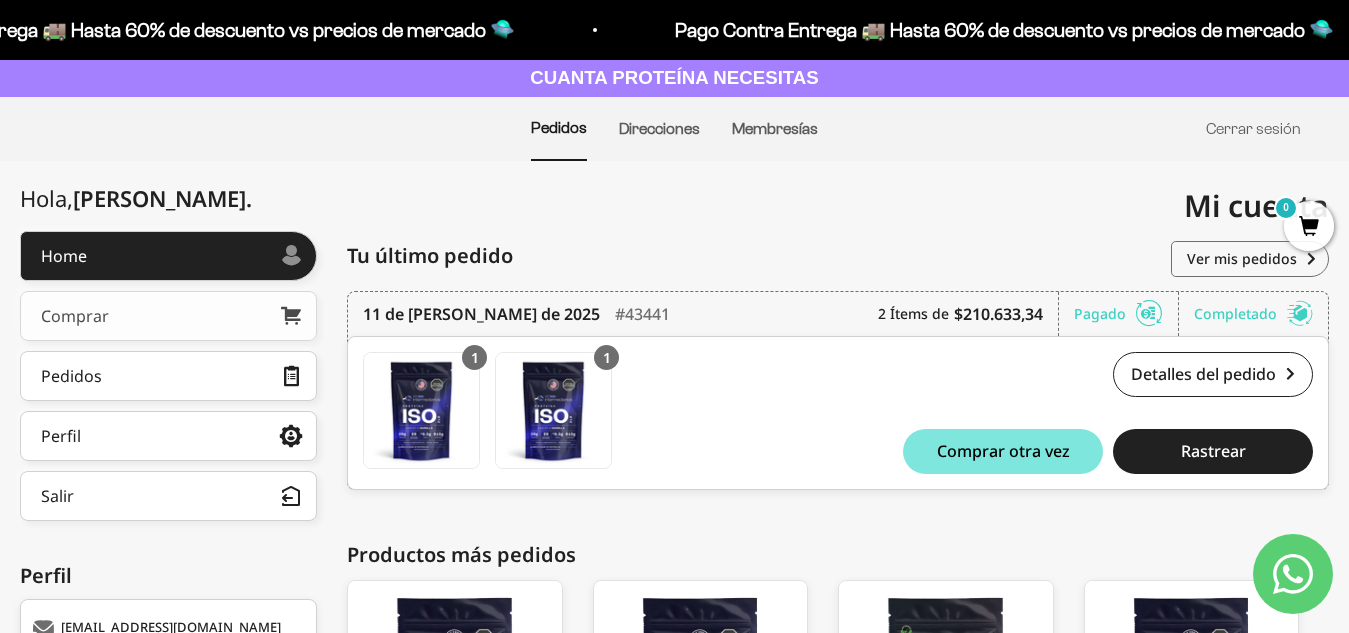 scroll, scrollTop: 0, scrollLeft: 0, axis: both 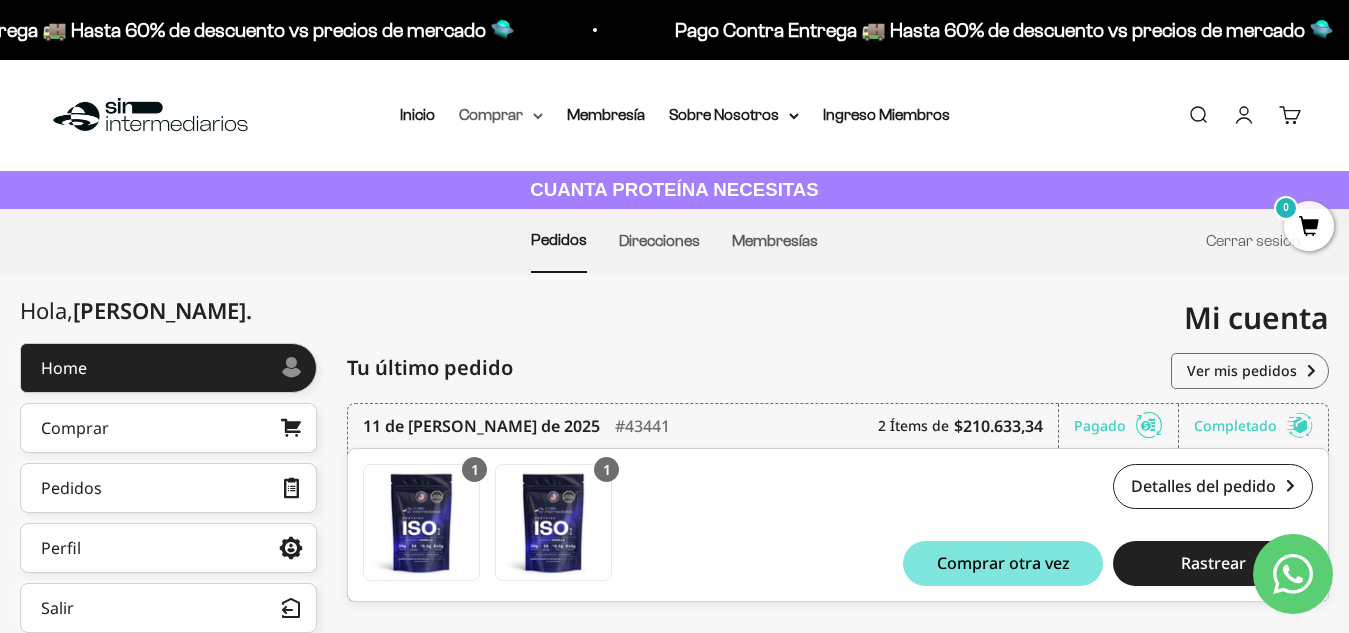 click on "Comprar" at bounding box center [501, 115] 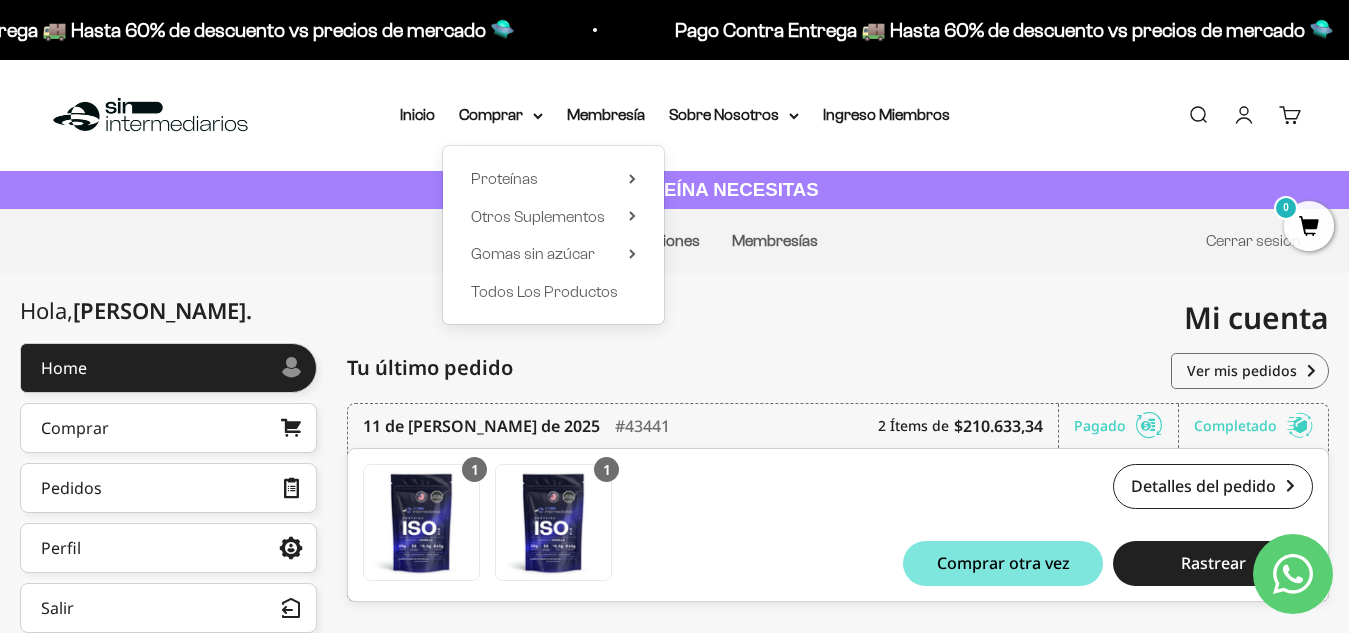 click on "Proteínas
Ver Todos
Whey
Iso
Vegan
Shaker" at bounding box center [553, 235] 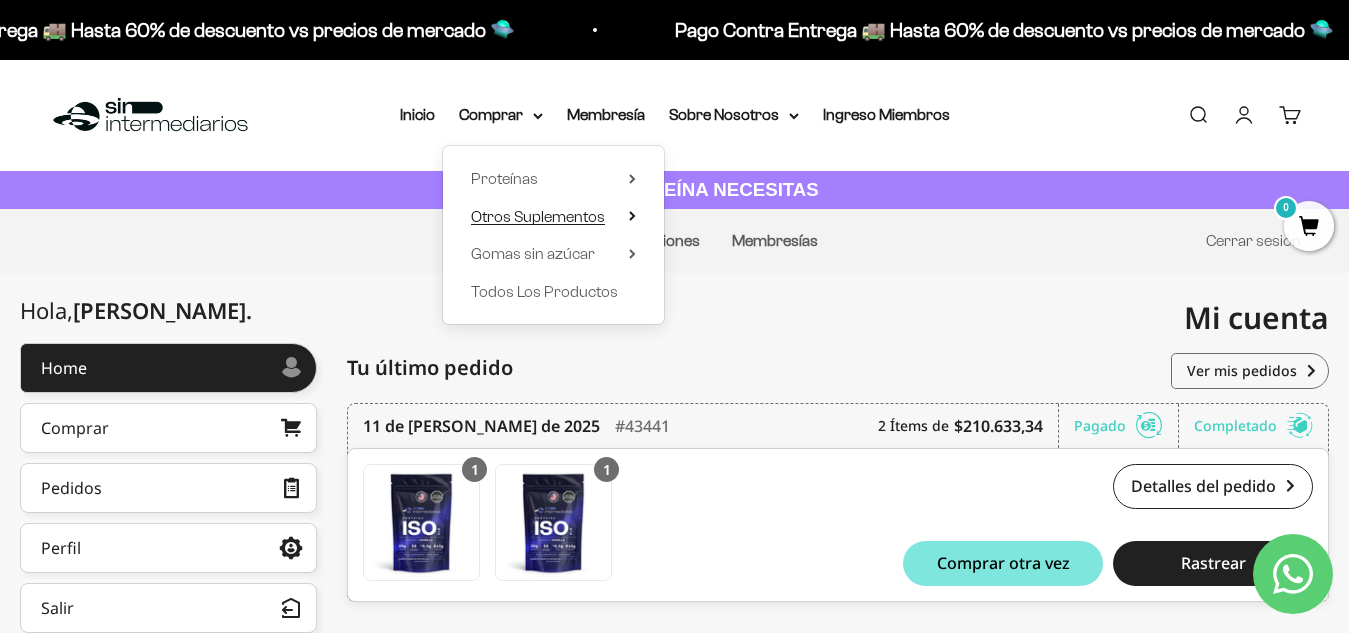click on "Otros Suplementos" at bounding box center (538, 216) 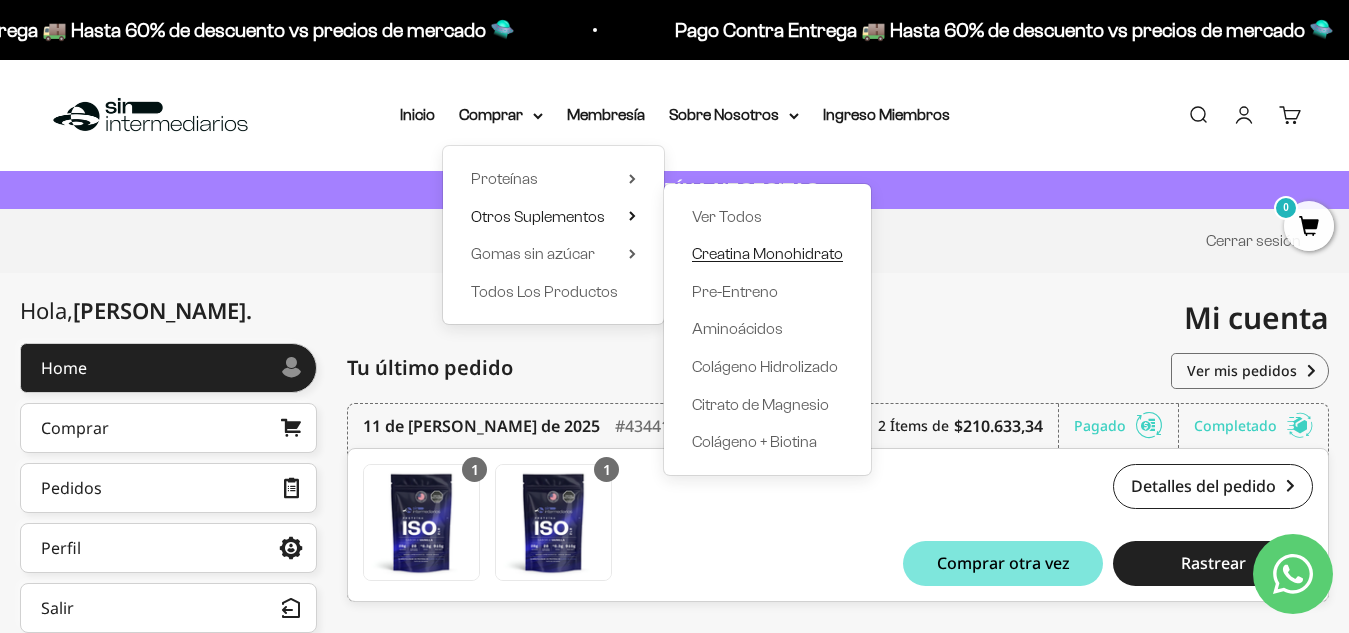 click on "Creatina Monohidrato" at bounding box center [767, 253] 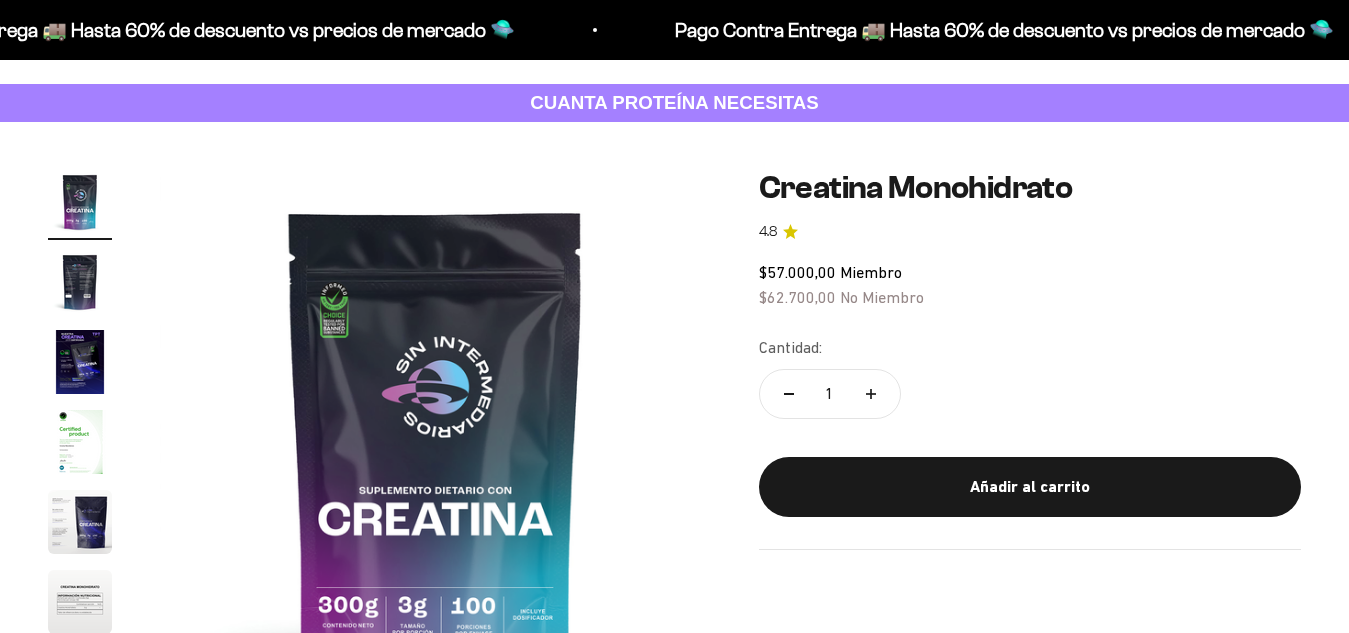 scroll, scrollTop: 100, scrollLeft: 0, axis: vertical 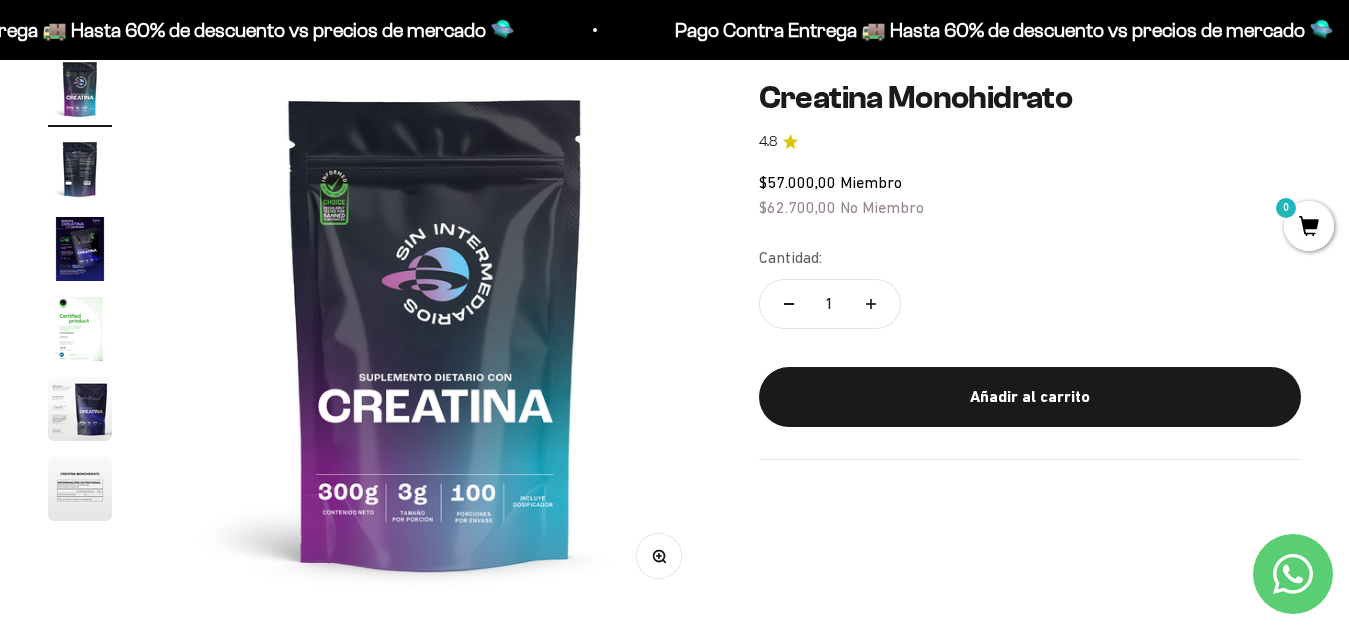 click 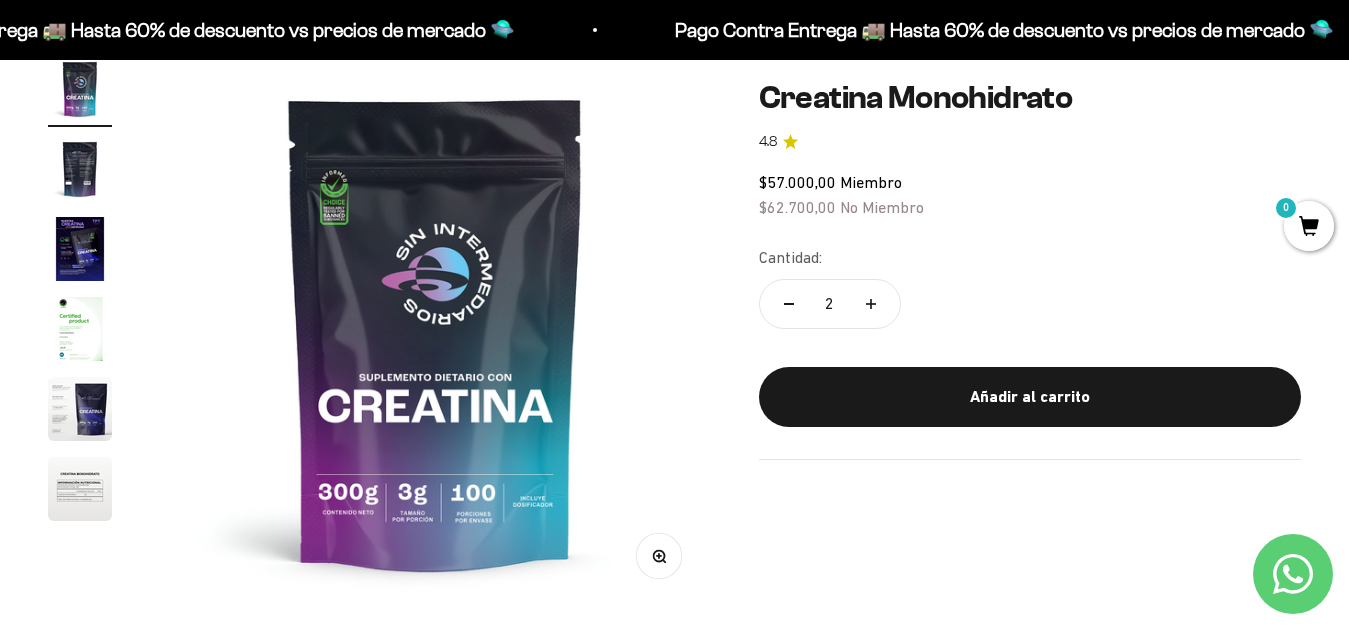 click 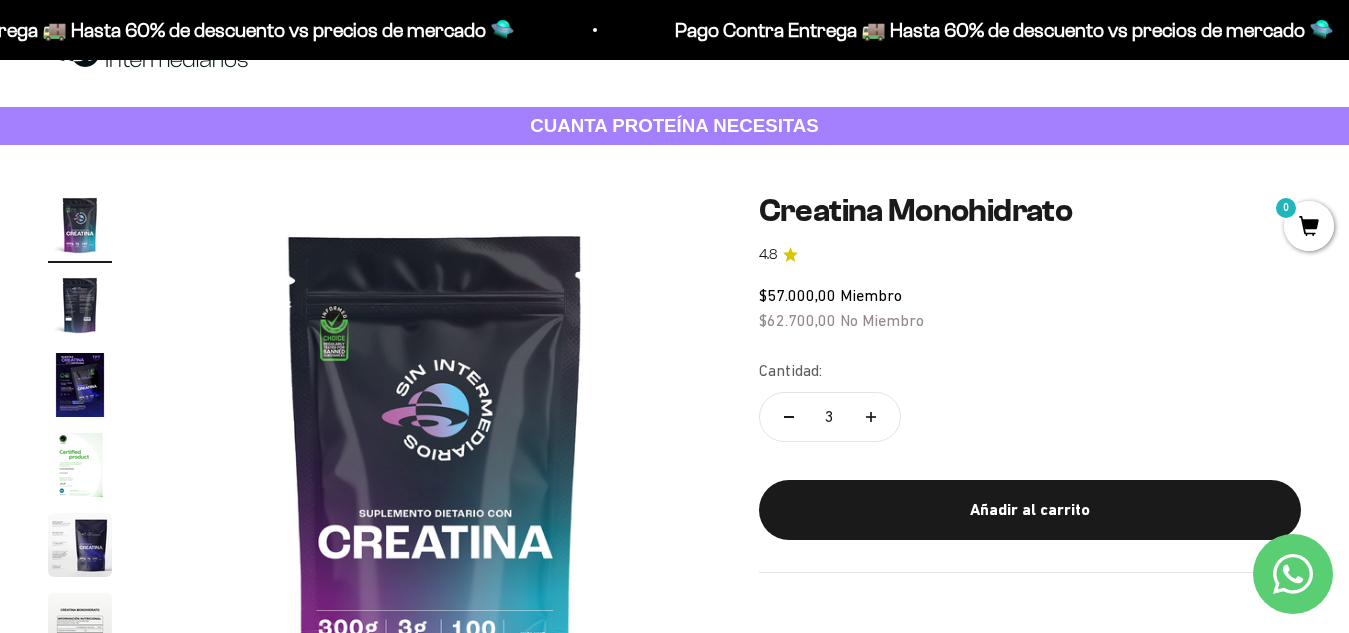 scroll, scrollTop: 100, scrollLeft: 0, axis: vertical 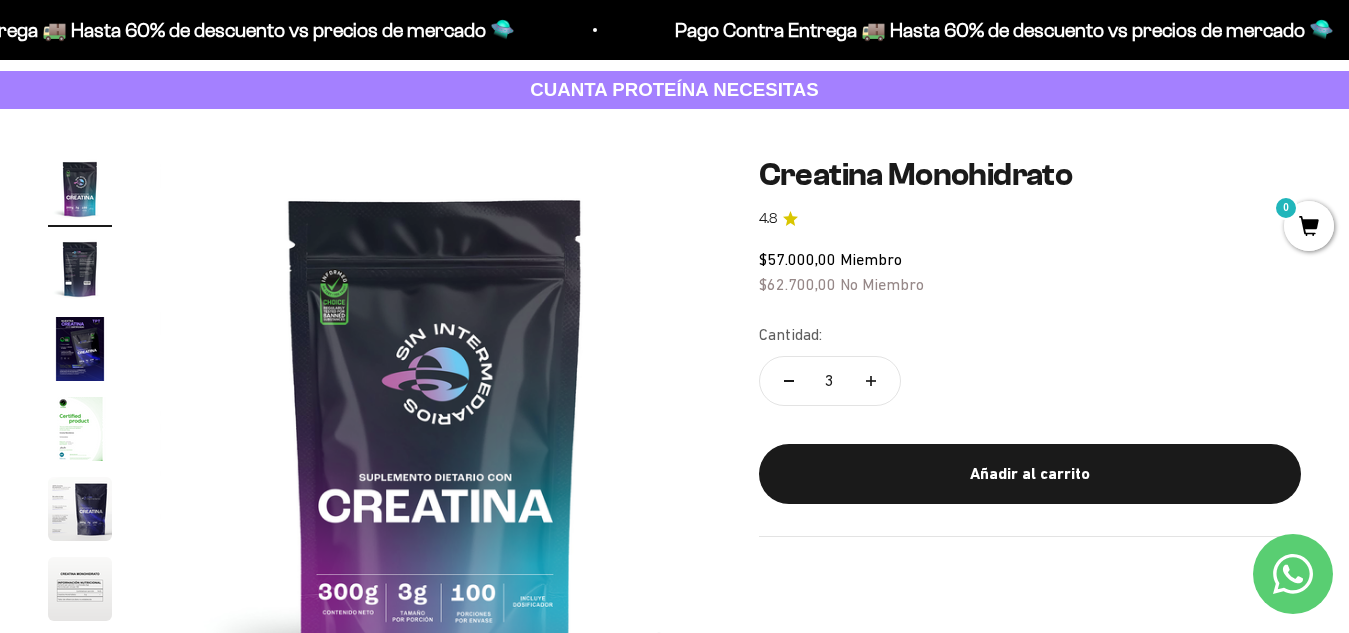 click 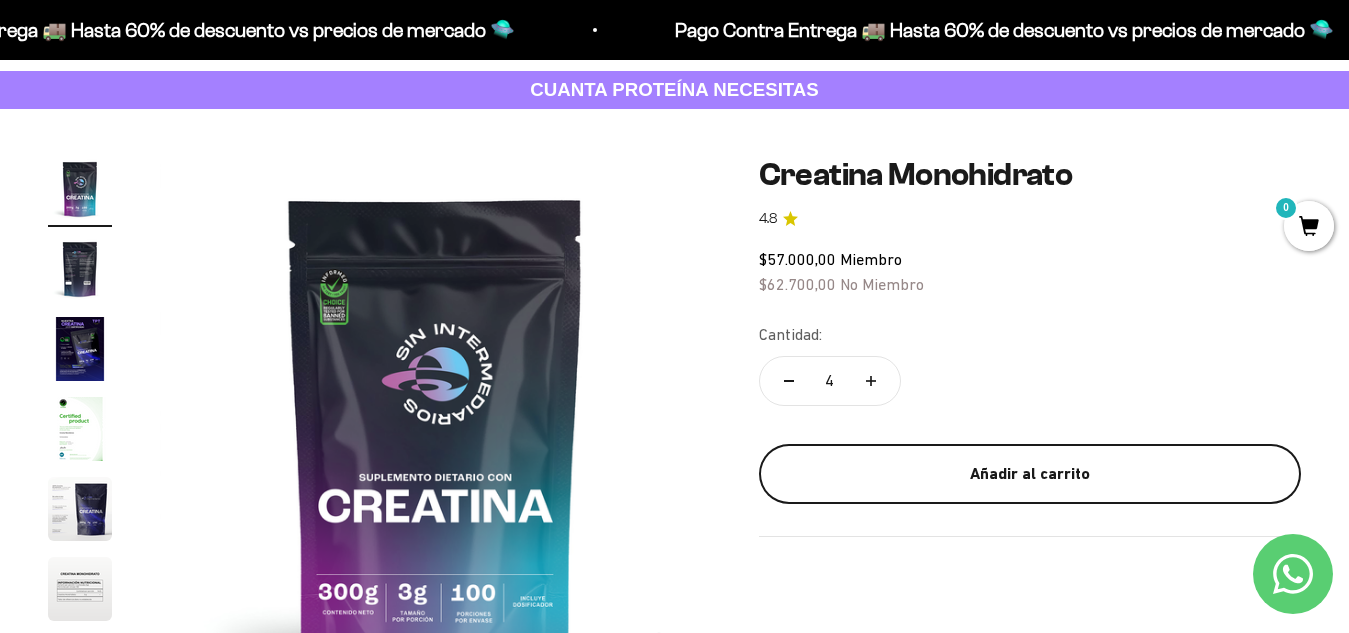 click on "Añadir al carrito" at bounding box center (1030, 474) 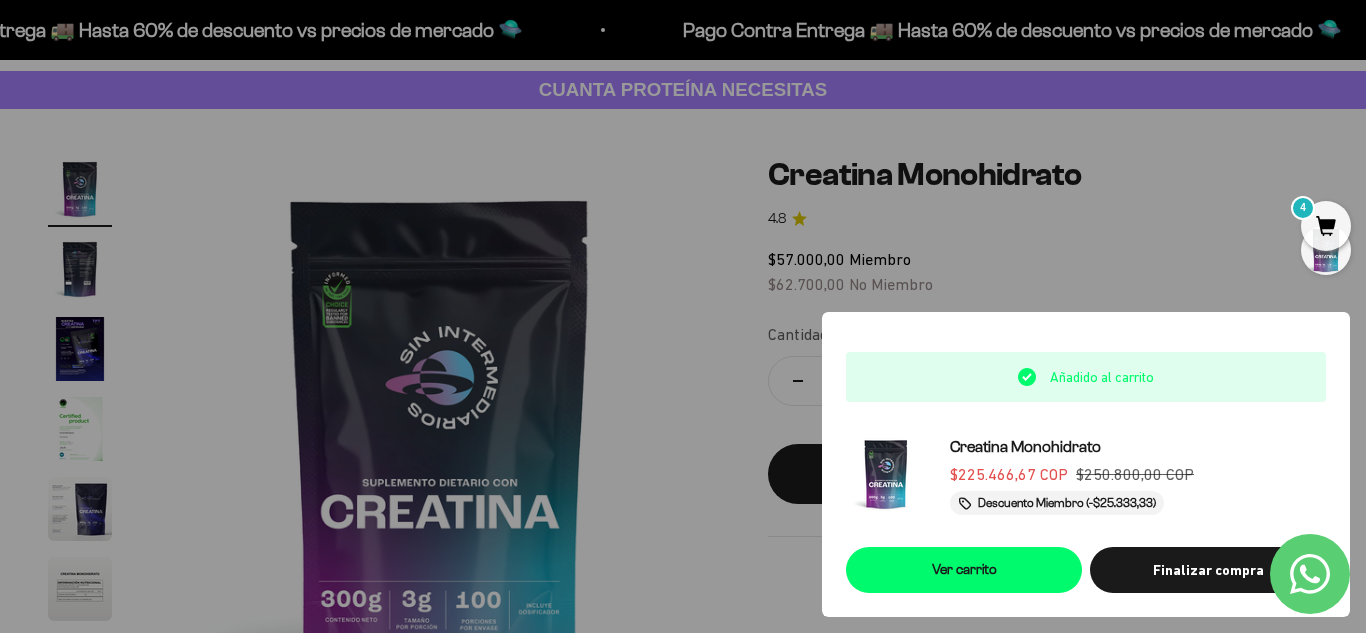 click at bounding box center [683, 316] 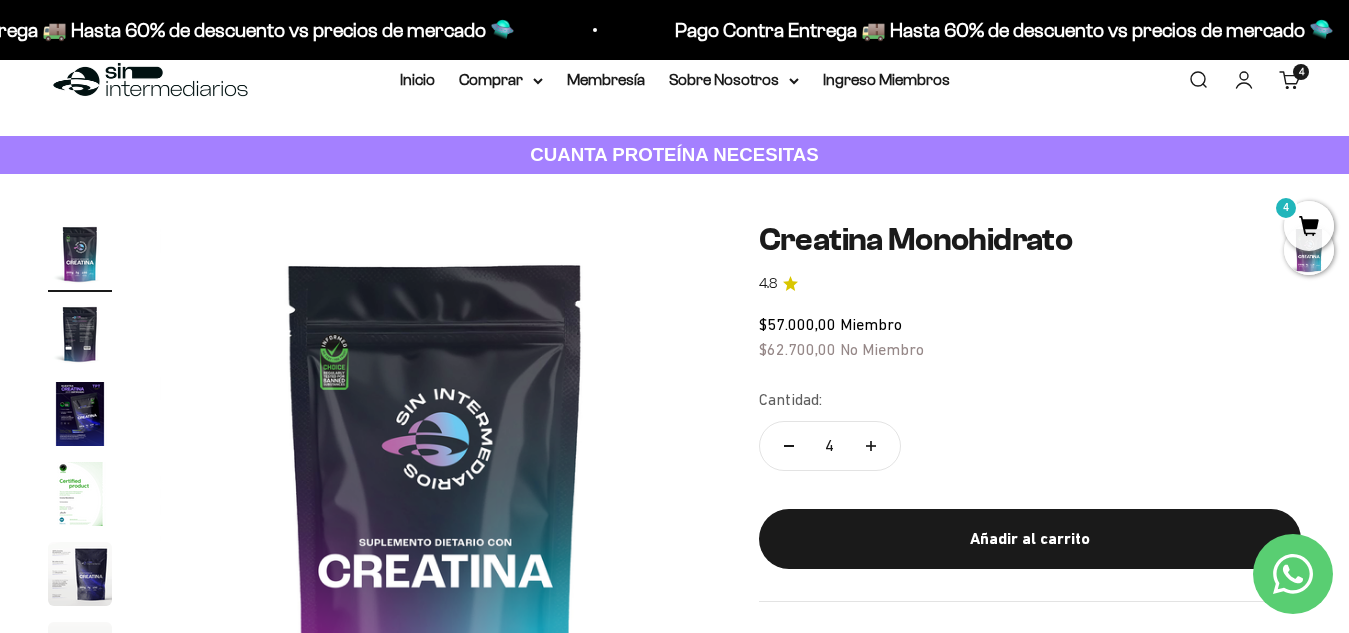 scroll, scrollTop: 0, scrollLeft: 0, axis: both 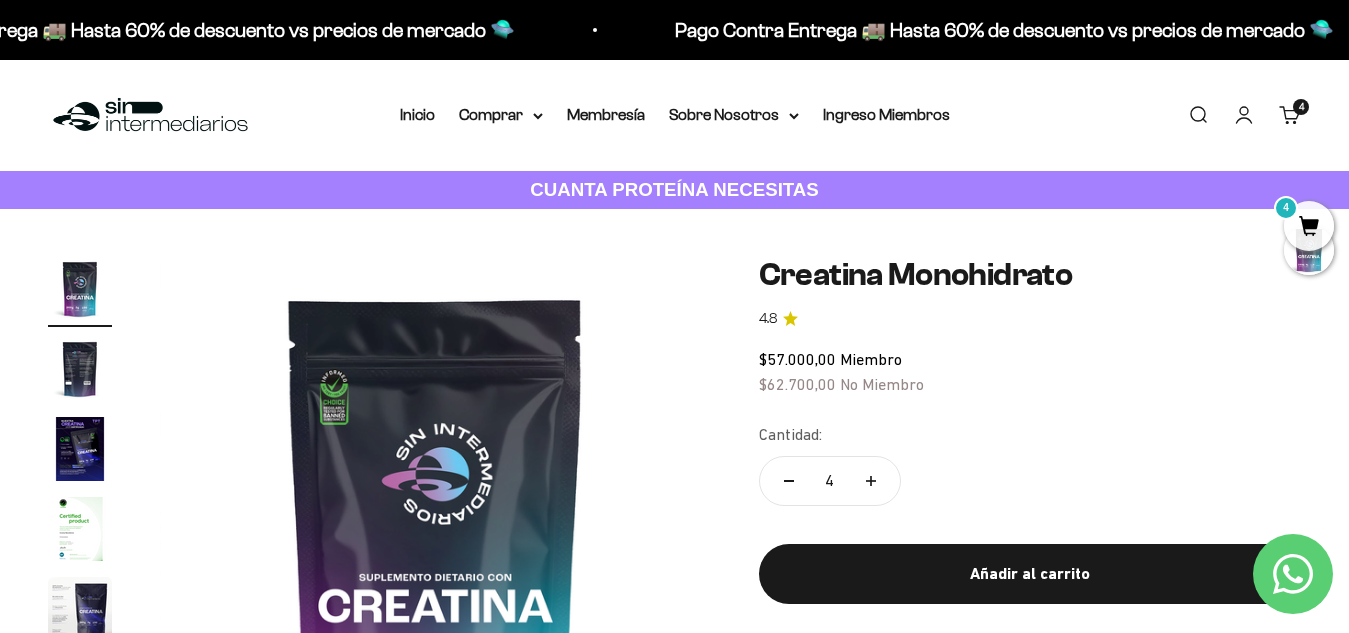 click 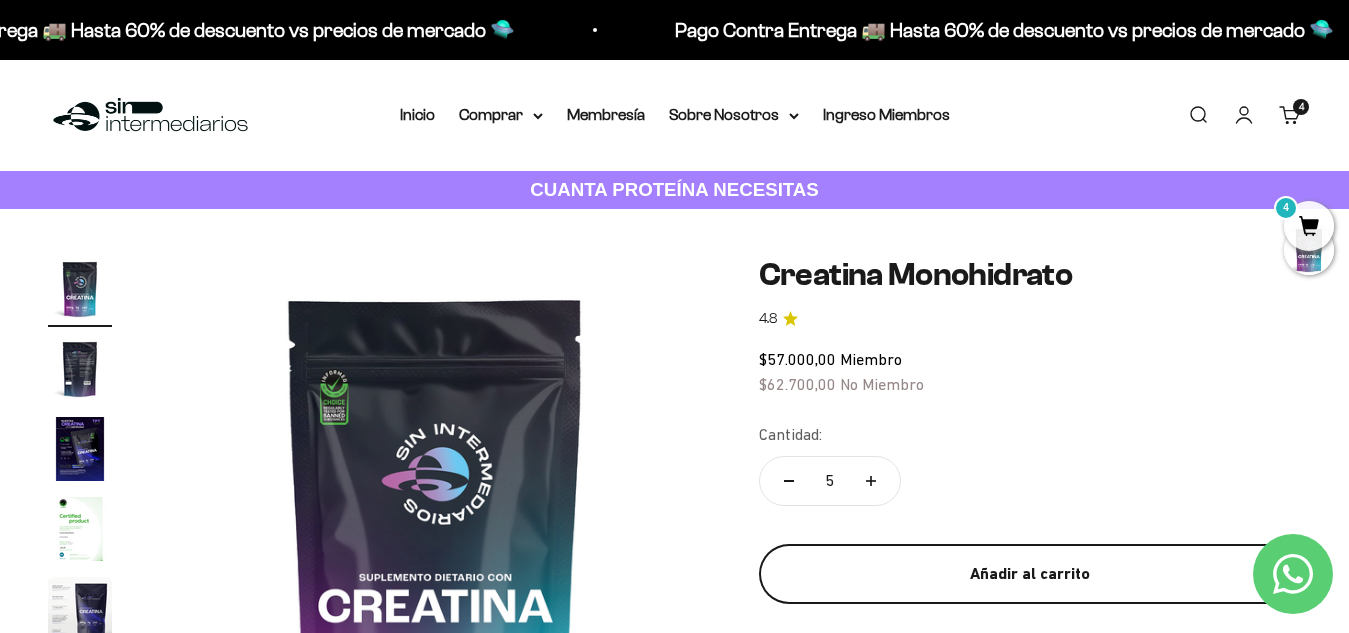 click on "Añadir al carrito" at bounding box center (1030, 574) 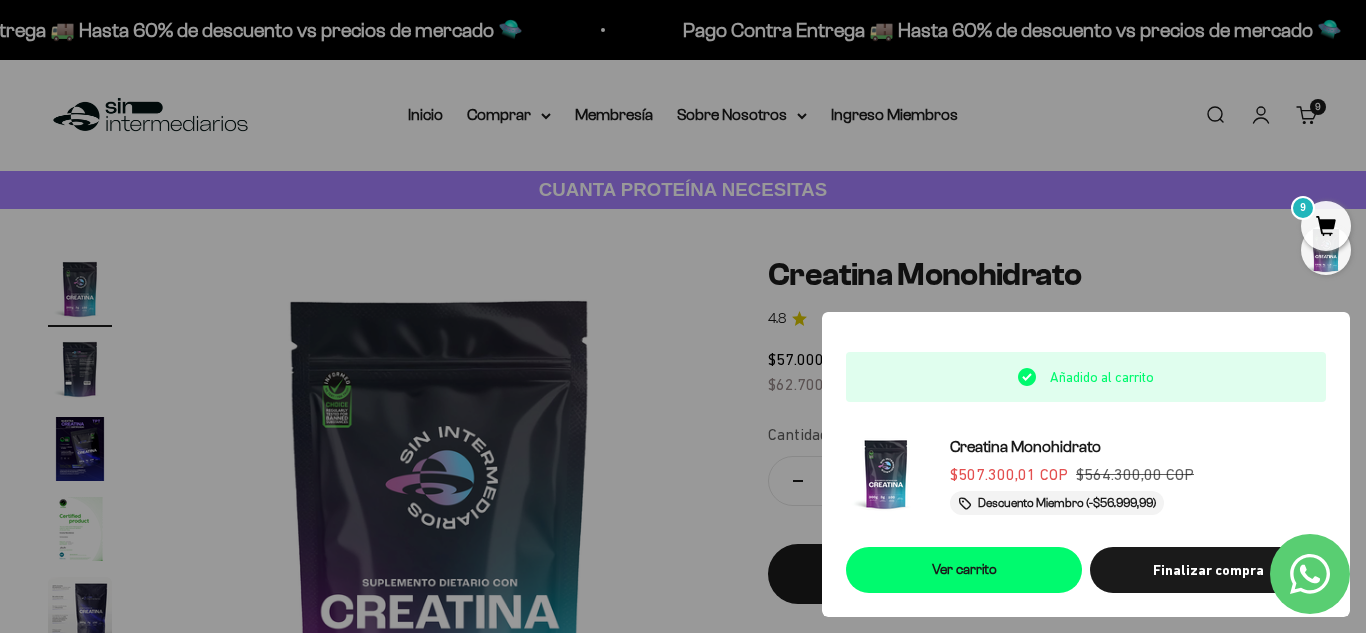 click at bounding box center [683, 316] 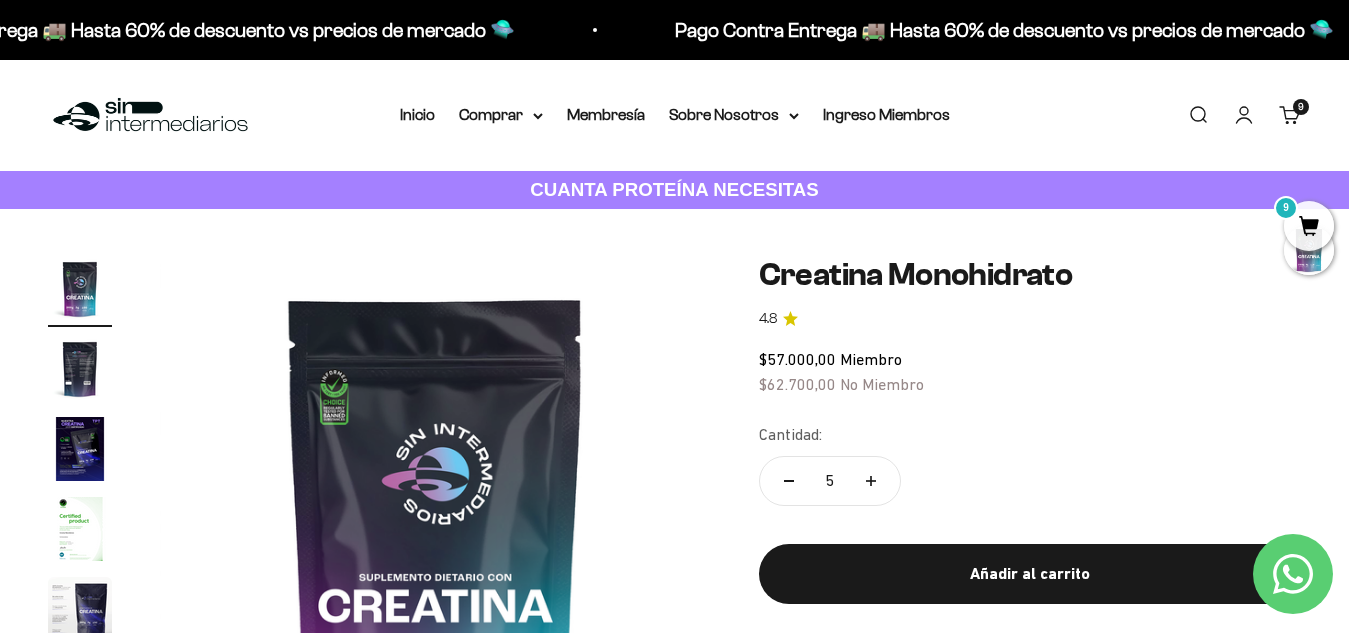 click on "9" at bounding box center (1309, 226) 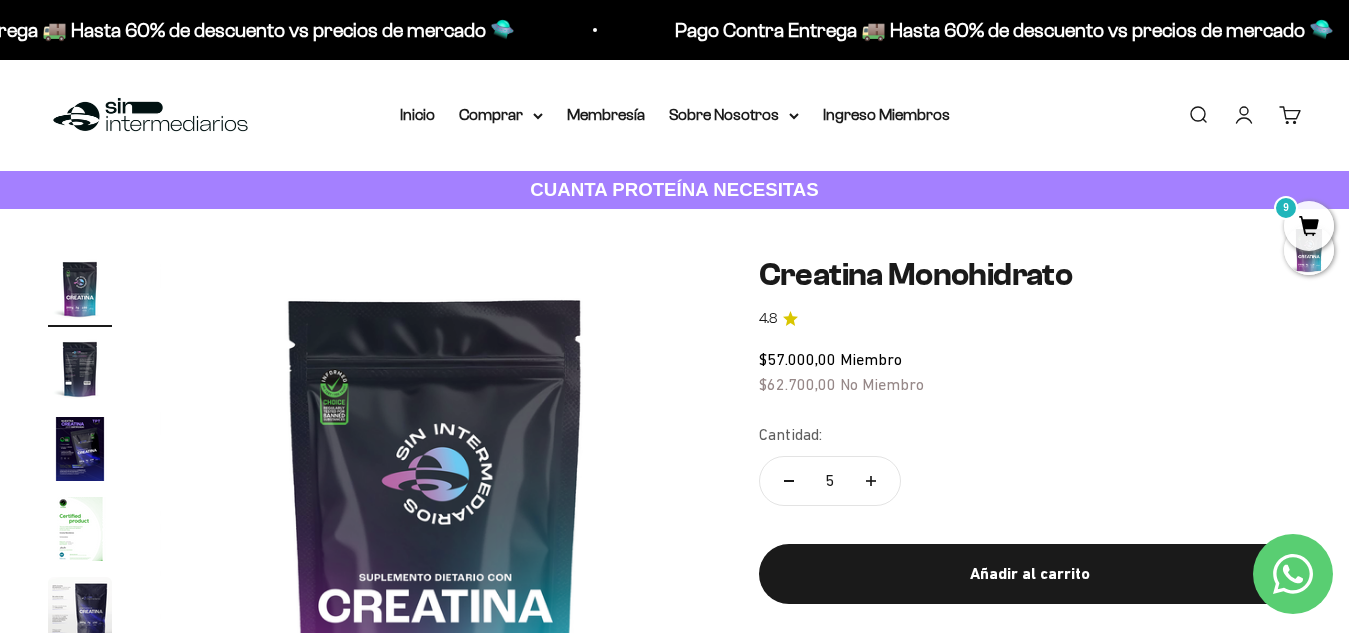 click on "9" at bounding box center (1309, 226) 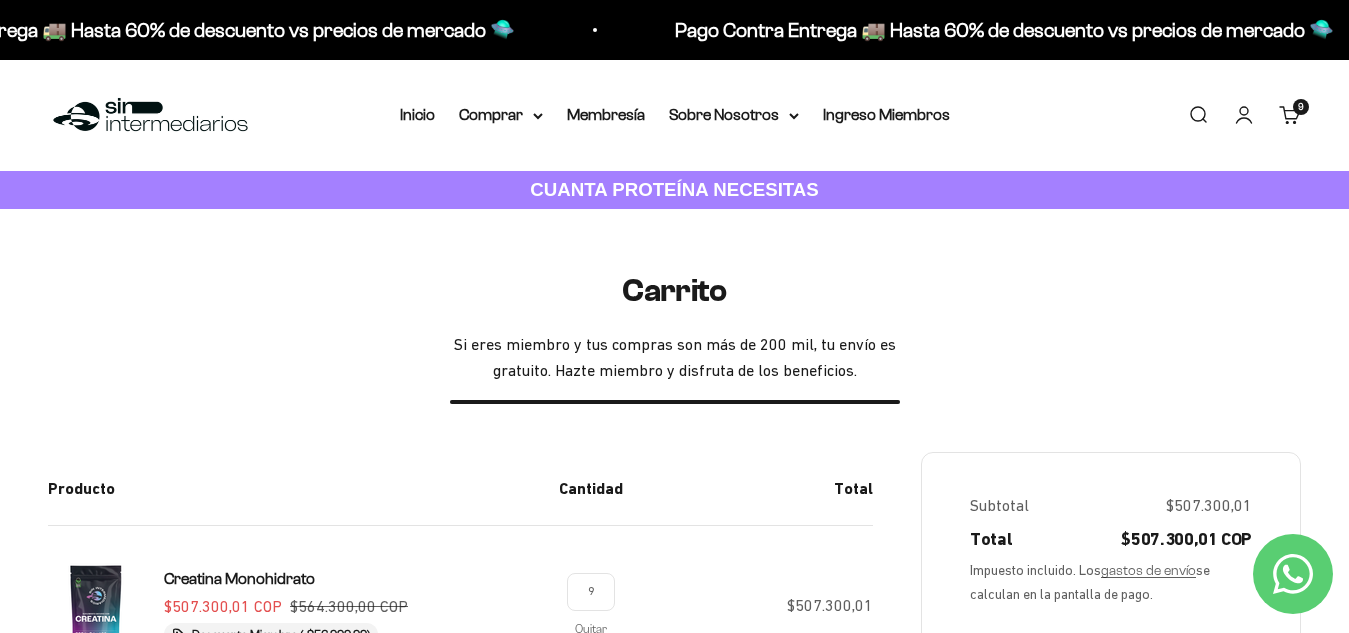 scroll, scrollTop: 300, scrollLeft: 0, axis: vertical 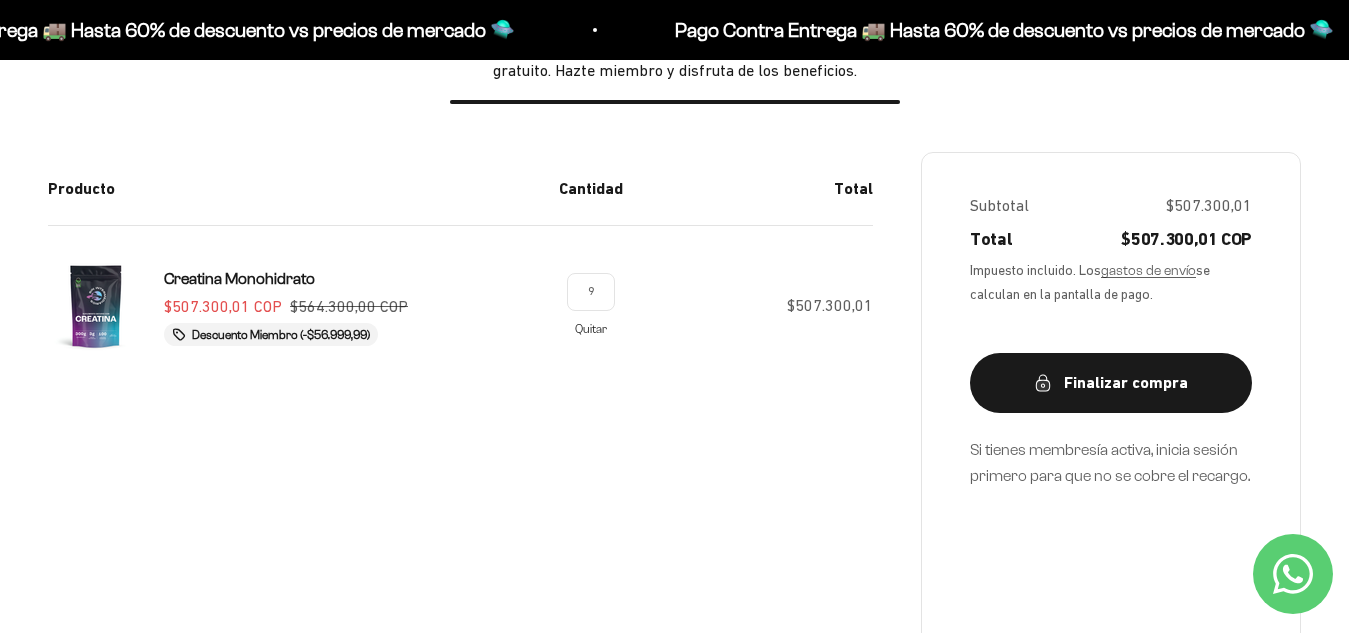 click on "Quitar" at bounding box center [591, 328] 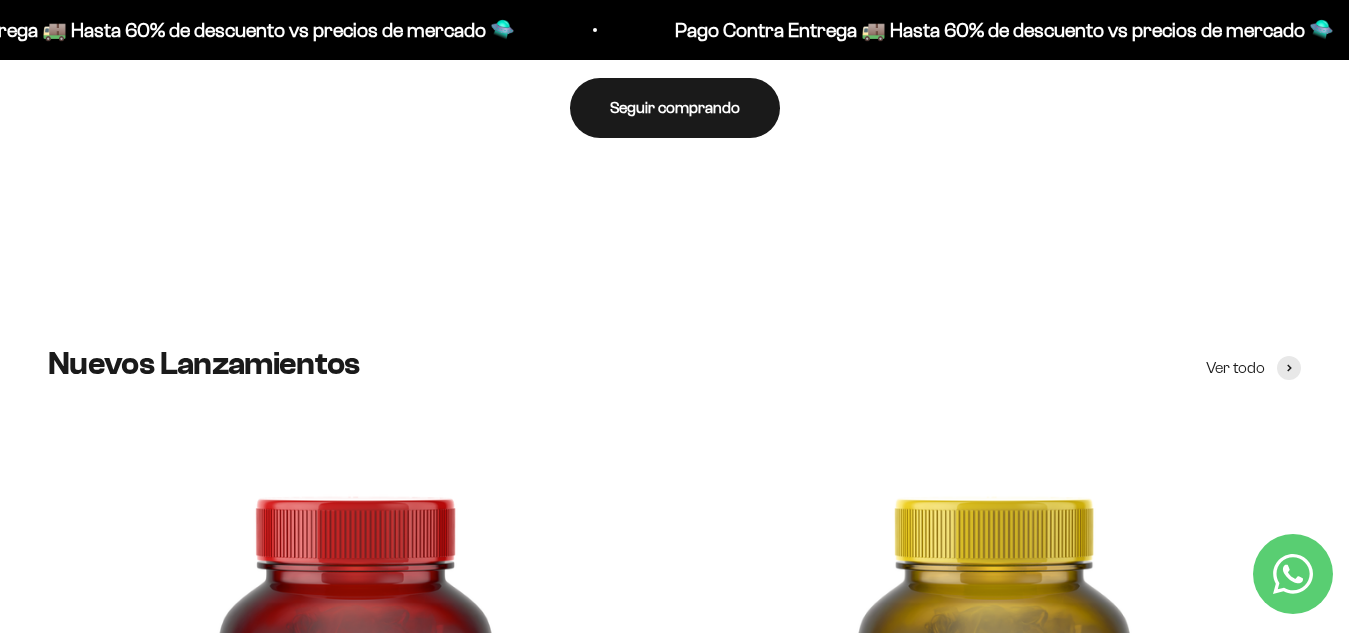 scroll, scrollTop: 0, scrollLeft: 0, axis: both 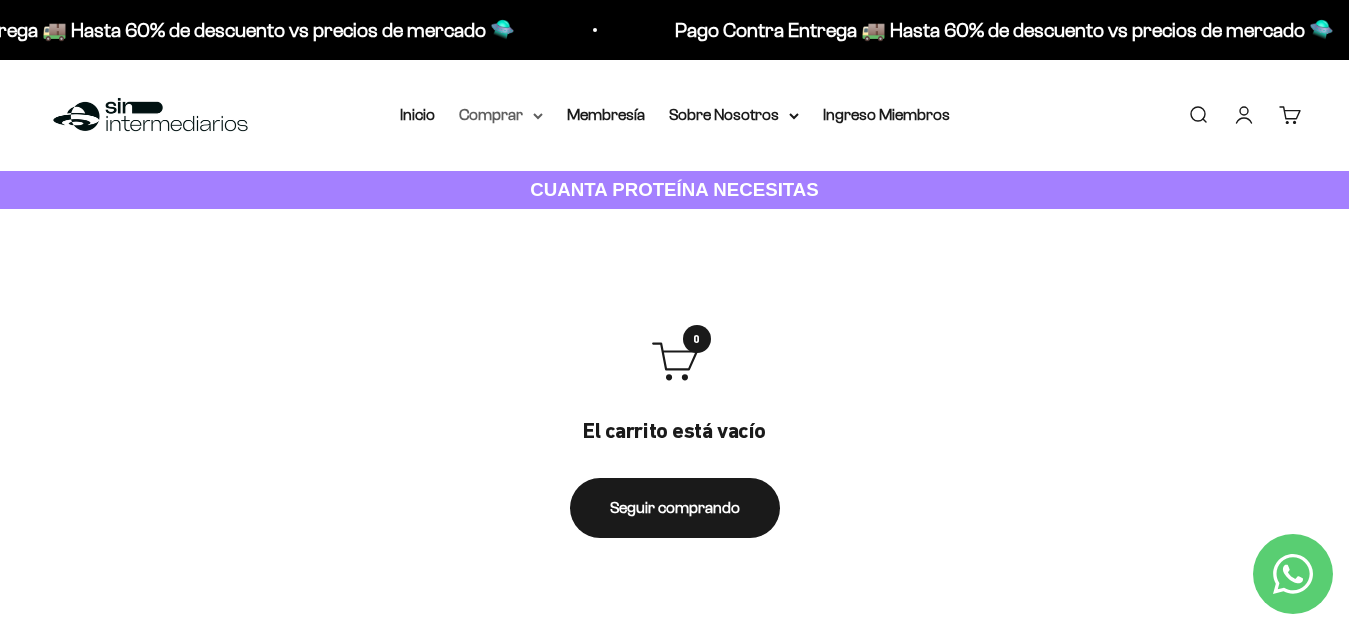 click on "Comprar" at bounding box center [501, 115] 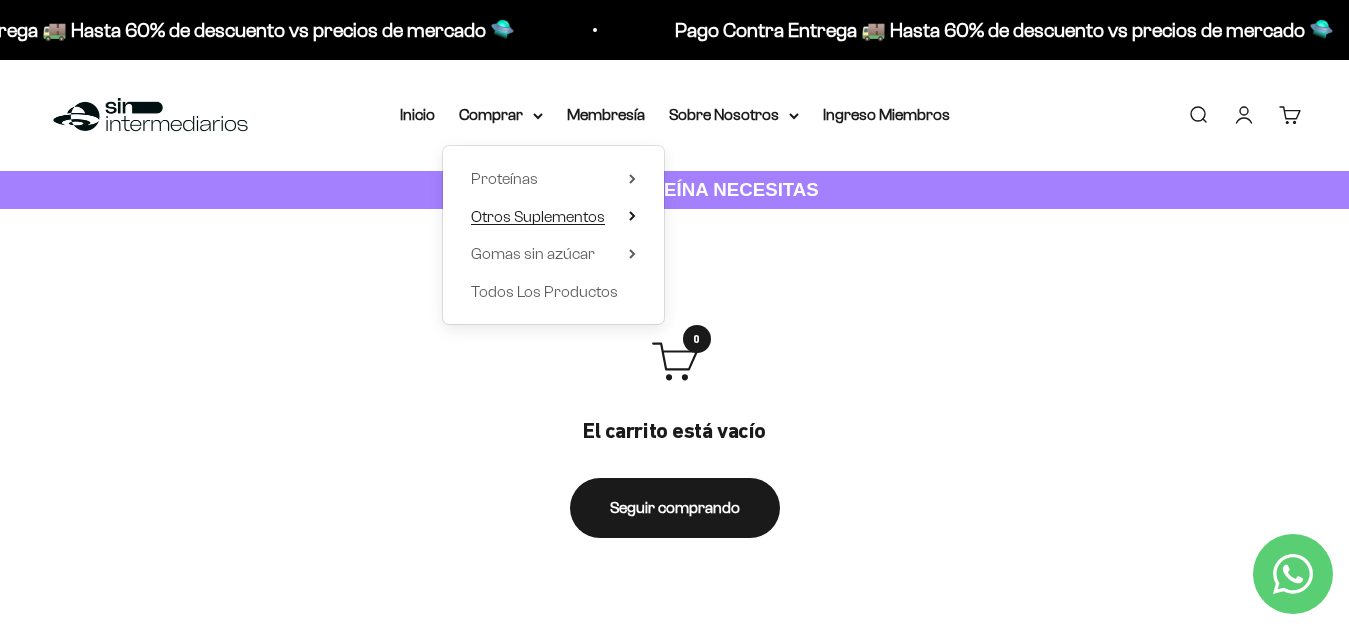 click on "Otros Suplementos" at bounding box center [538, 216] 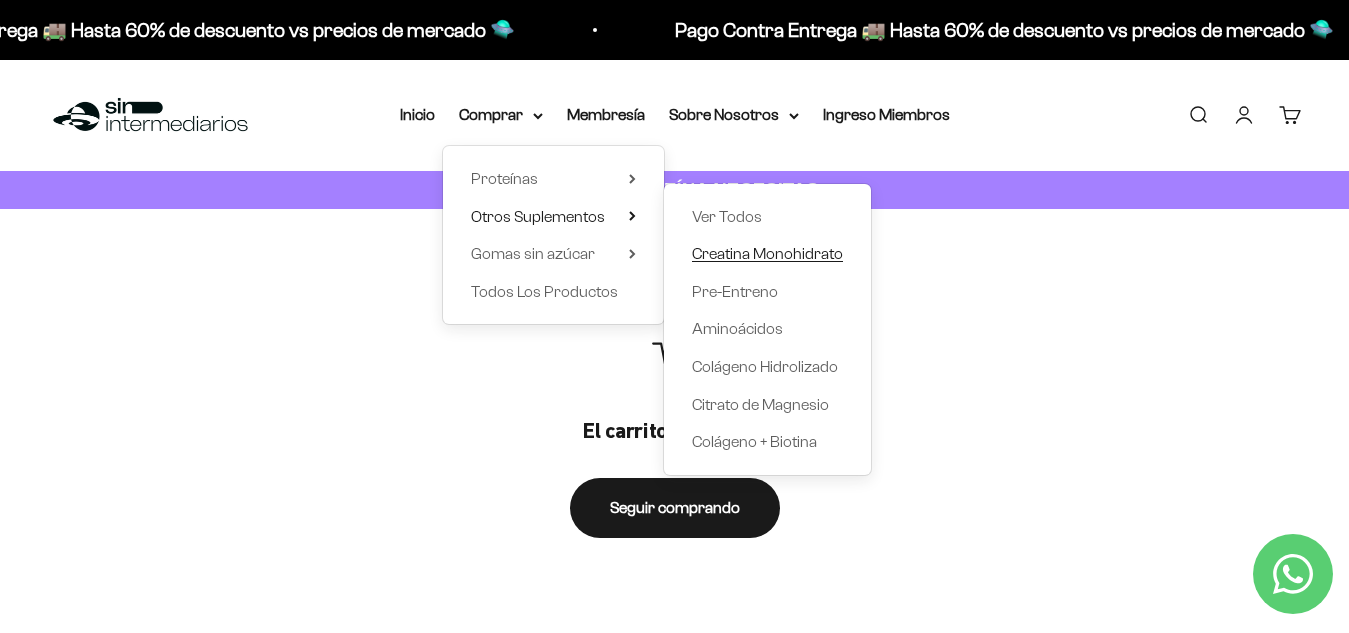 click on "Creatina Monohidrato" at bounding box center [767, 253] 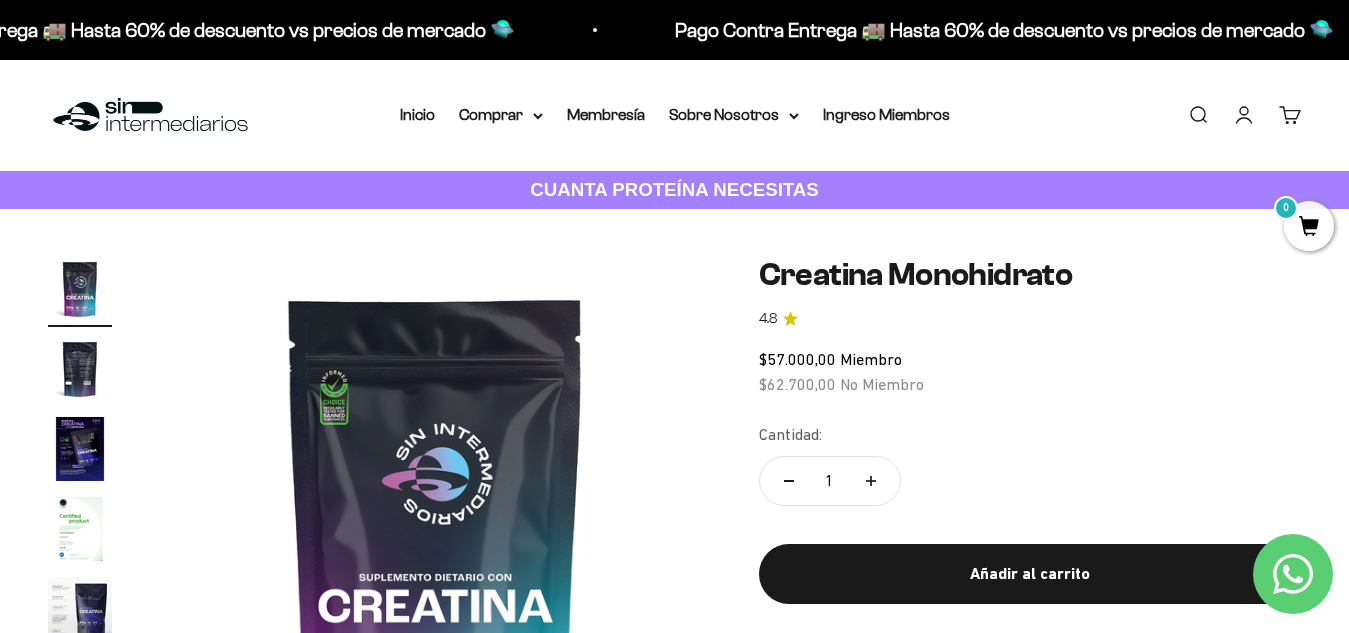 scroll, scrollTop: 200, scrollLeft: 0, axis: vertical 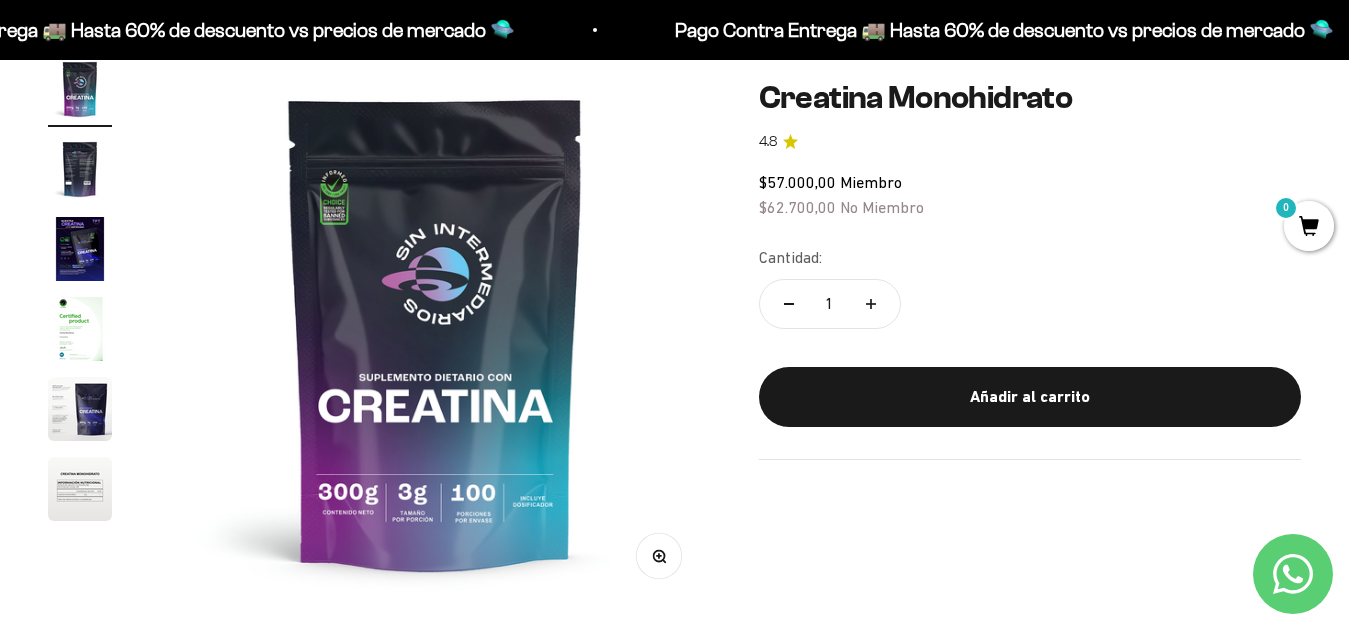click 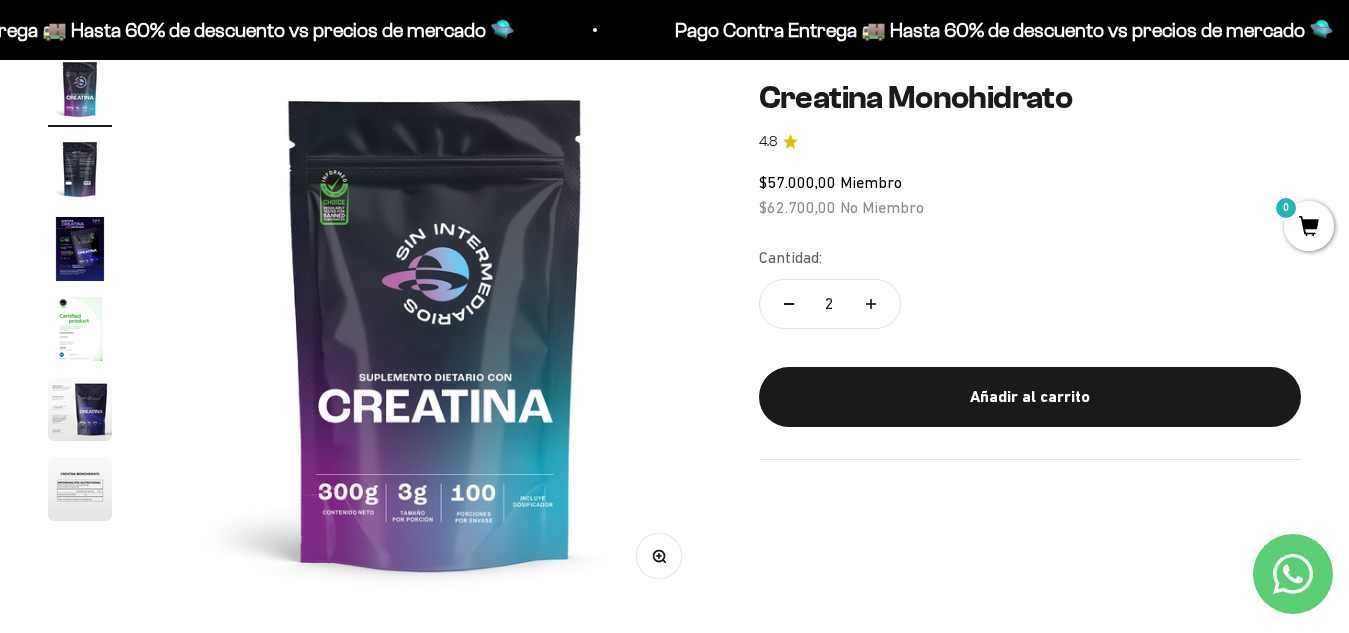 click 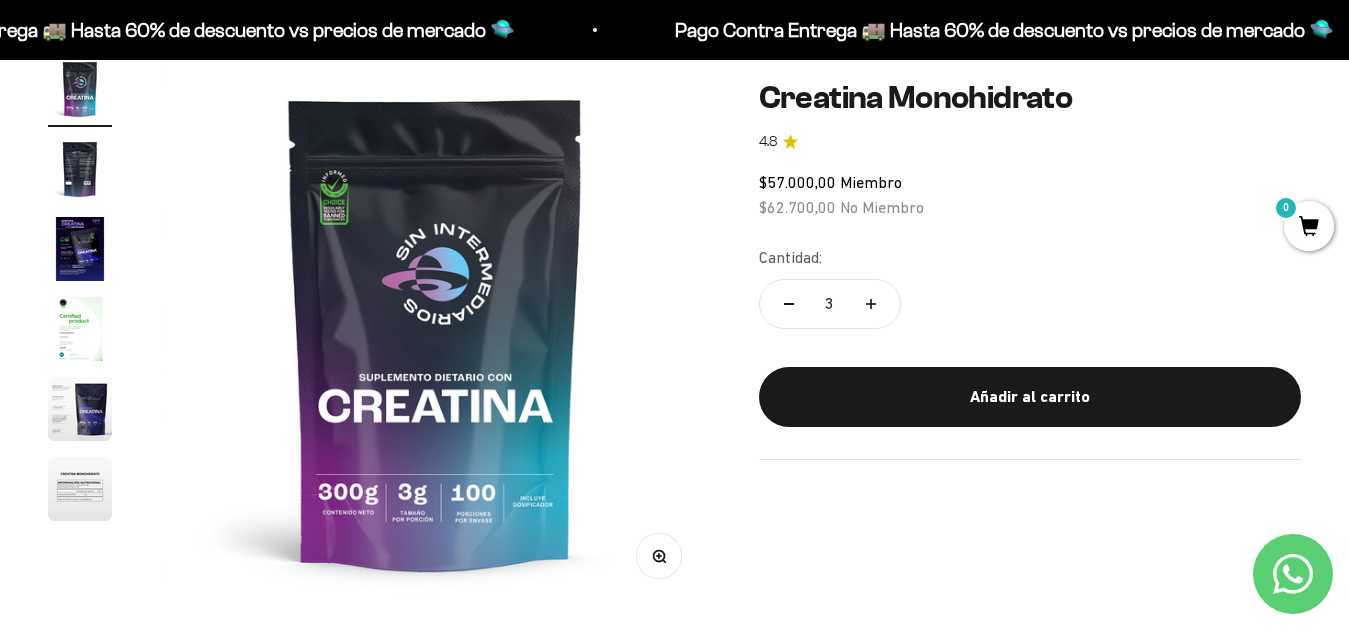 click 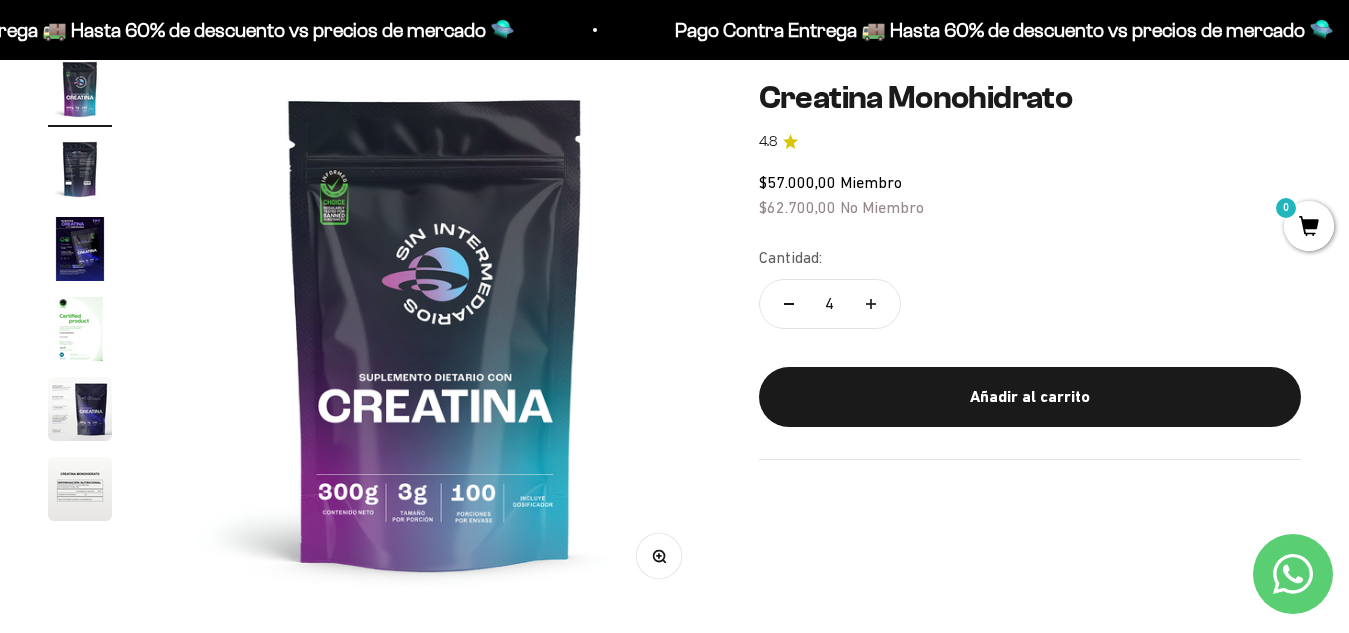 click 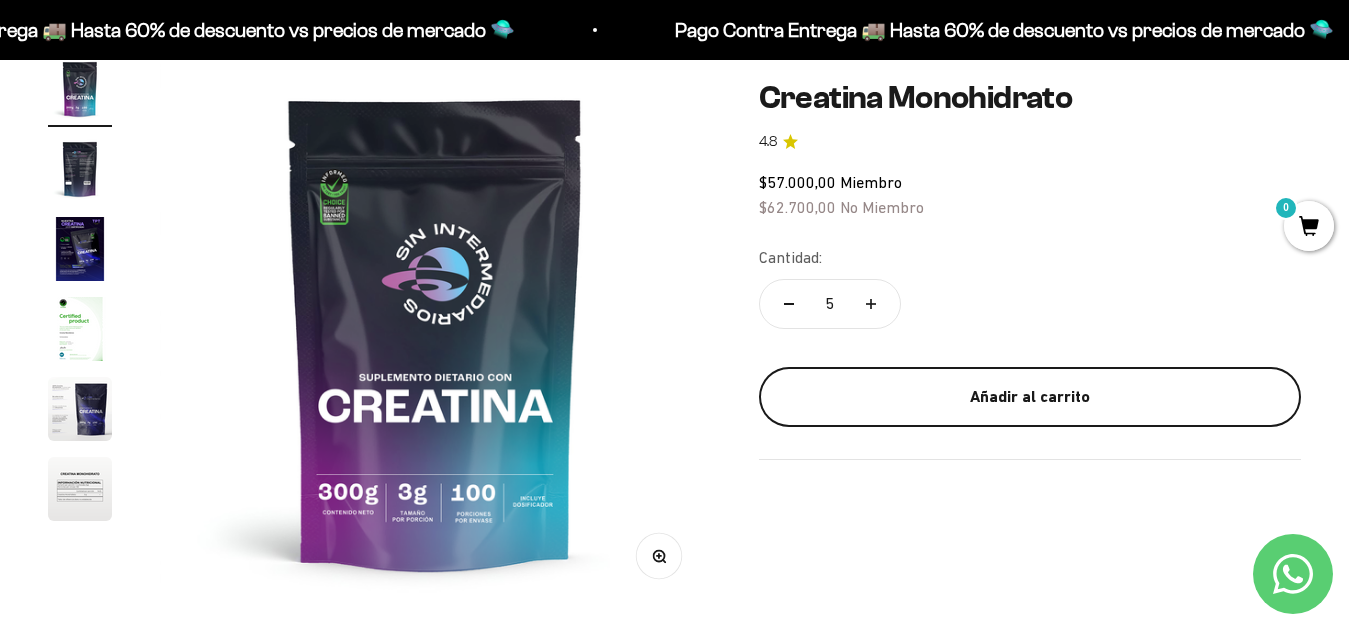 click on "Añadir al carrito" at bounding box center [1030, 397] 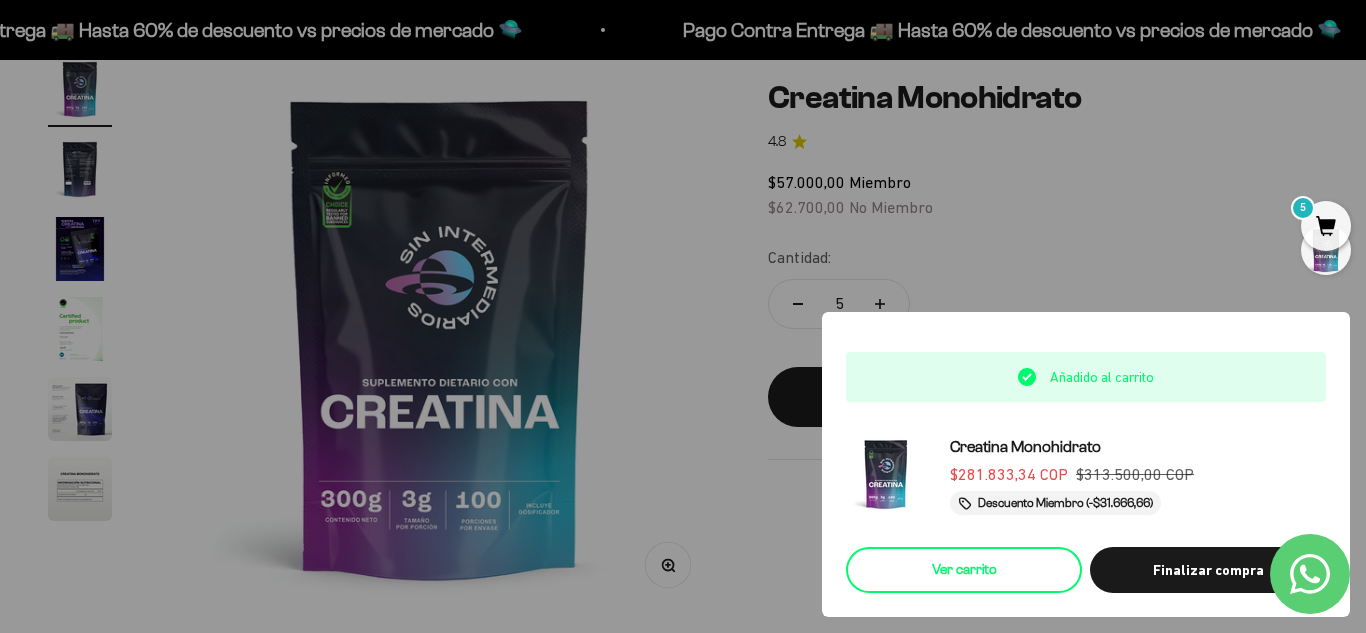 click on "Ver carrito" at bounding box center (964, 570) 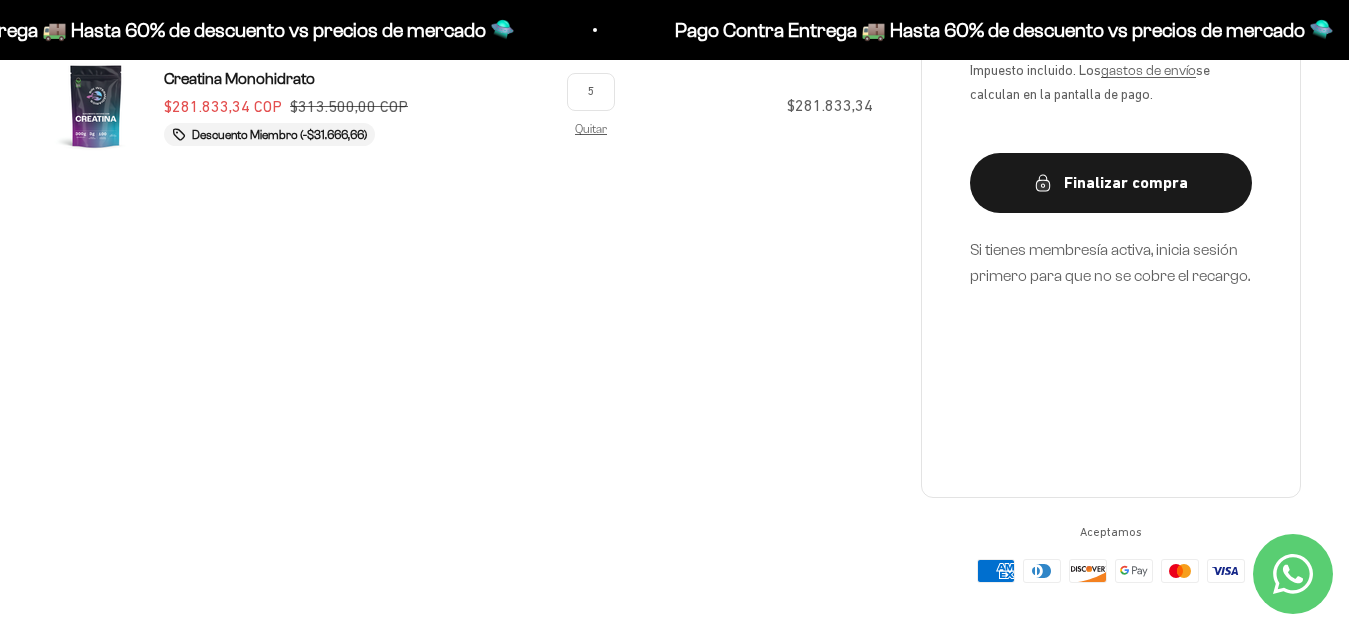 scroll, scrollTop: 0, scrollLeft: 0, axis: both 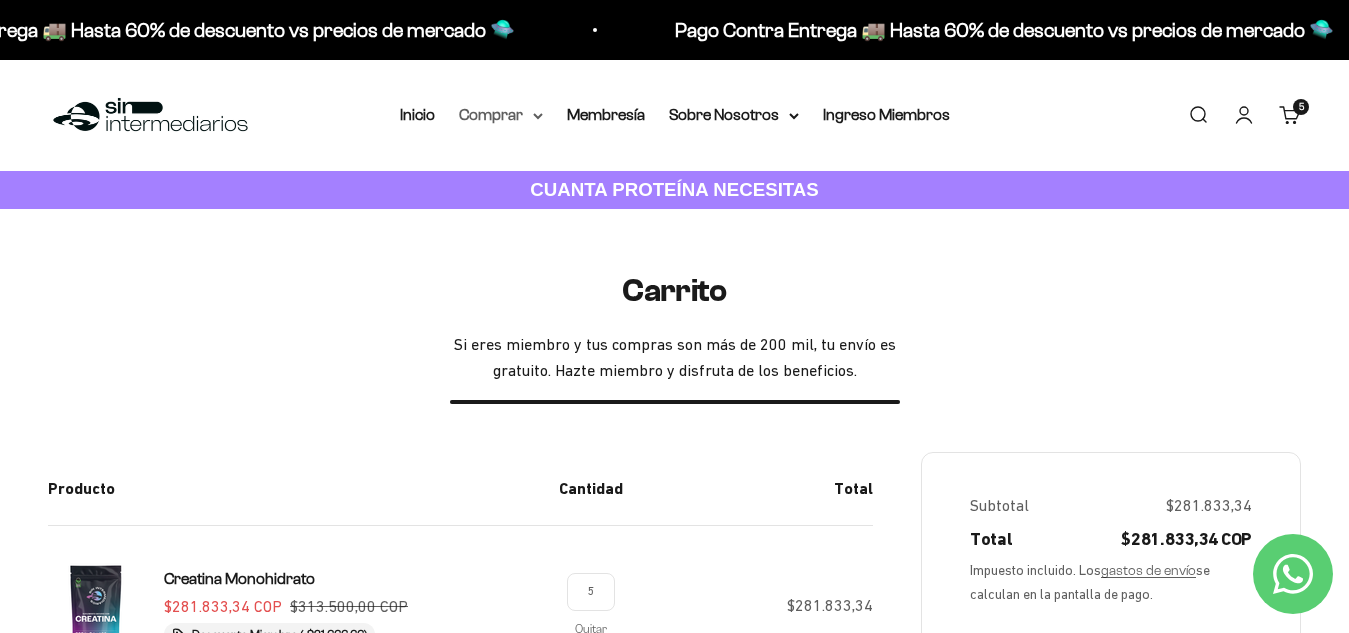 drag, startPoint x: 519, startPoint y: 136, endPoint x: 494, endPoint y: 118, distance: 30.805843 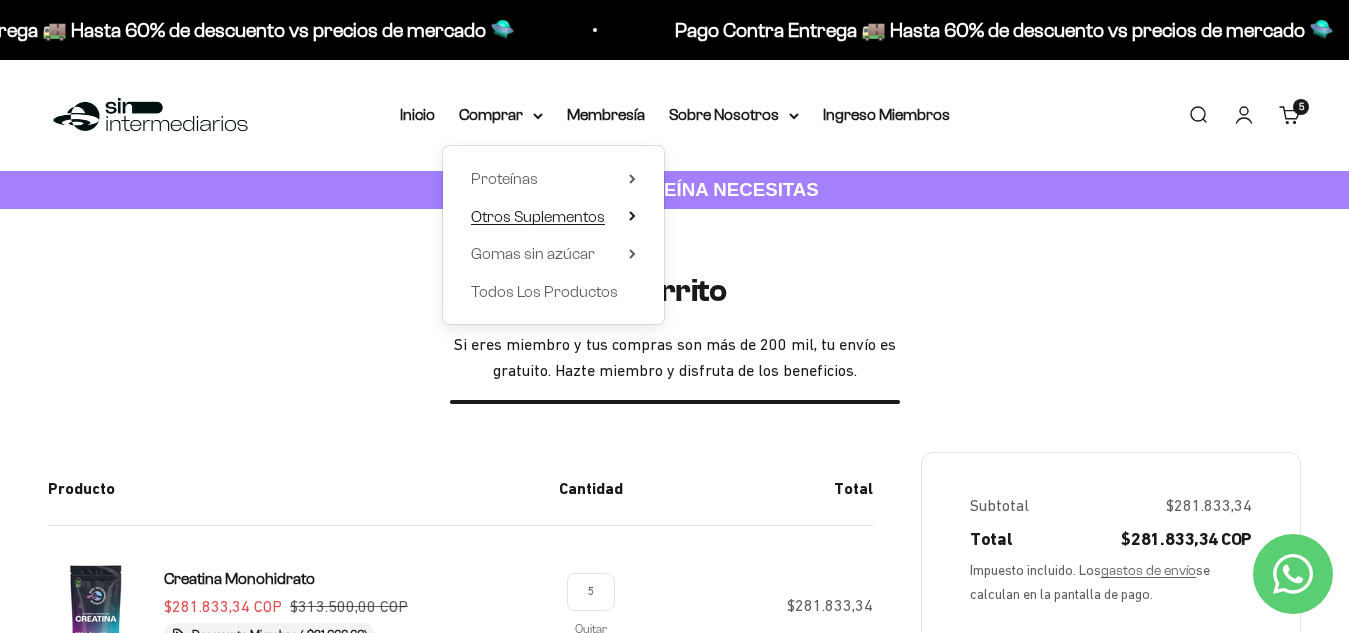 click on "Otros Suplementos" at bounding box center (538, 216) 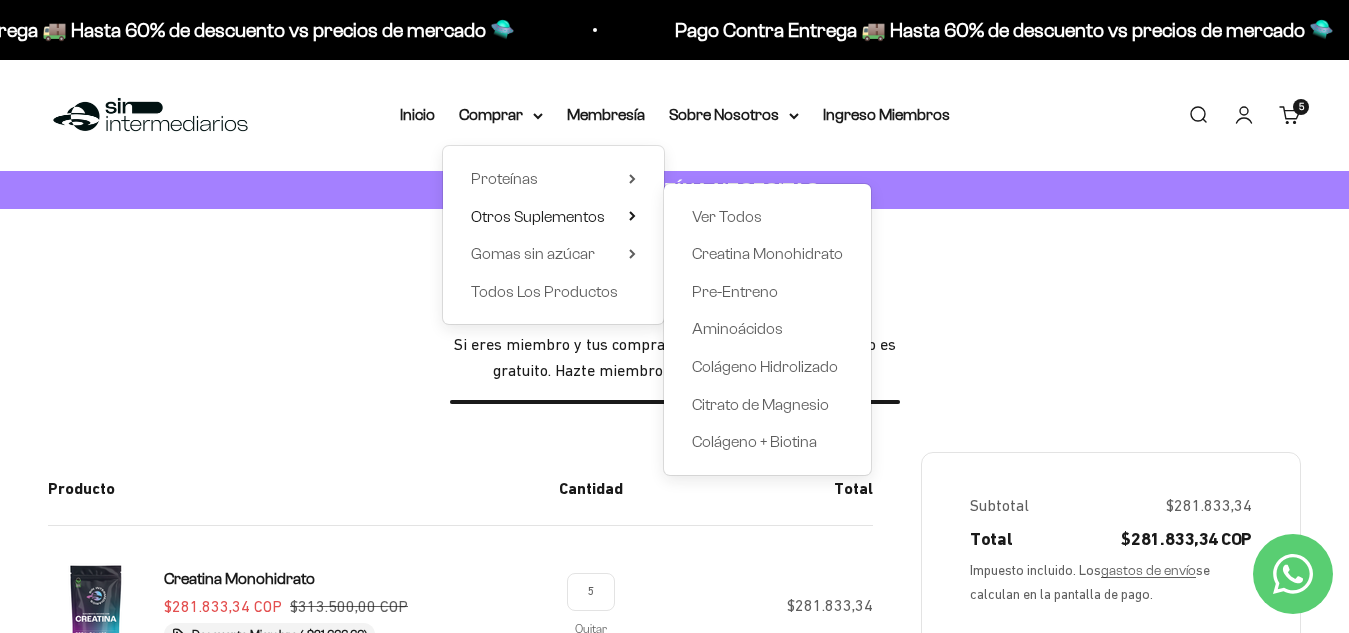 click on "Proteínas
Ver Todos
Whey
Iso
Vegan
Shaker" at bounding box center (553, 235) 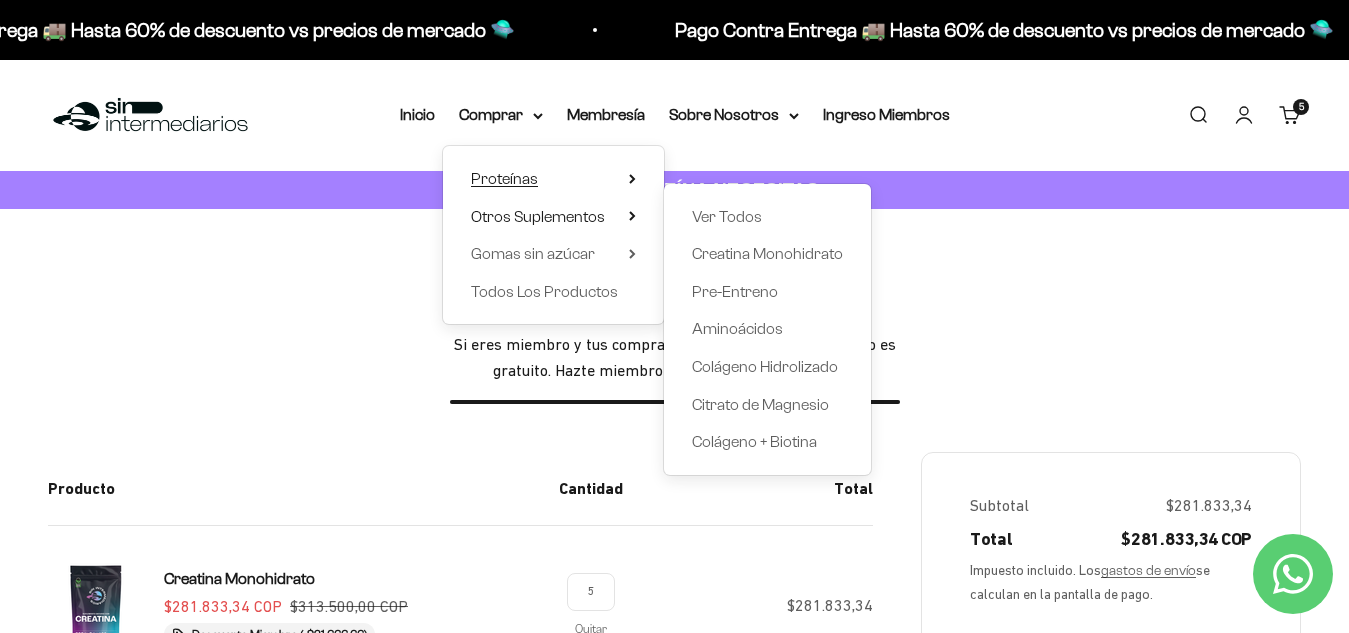 click on "Proteínas" at bounding box center [504, 178] 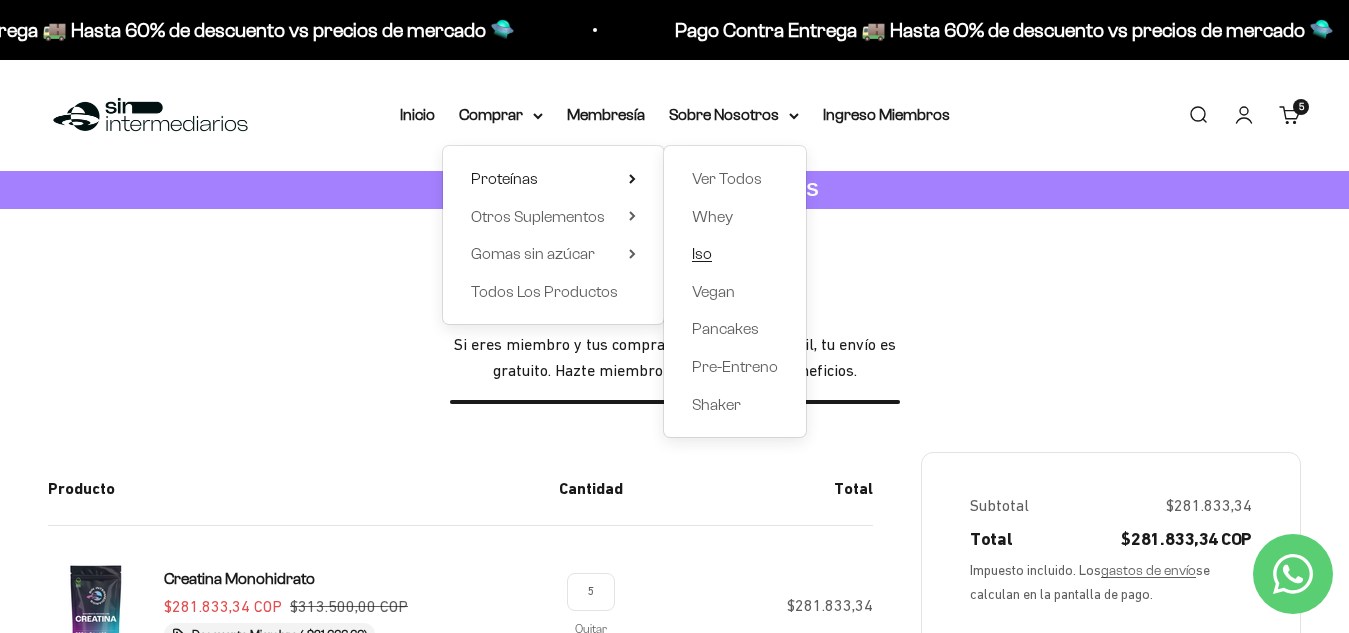click on "Iso" at bounding box center (702, 253) 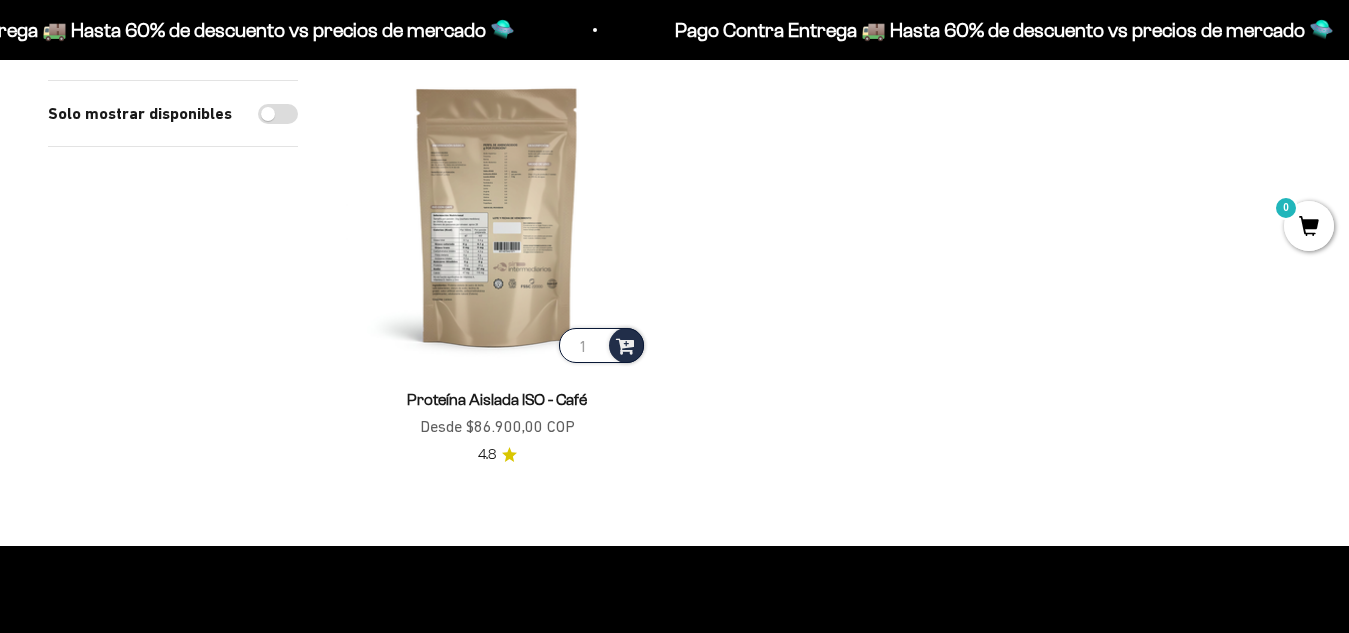 scroll, scrollTop: 199, scrollLeft: 0, axis: vertical 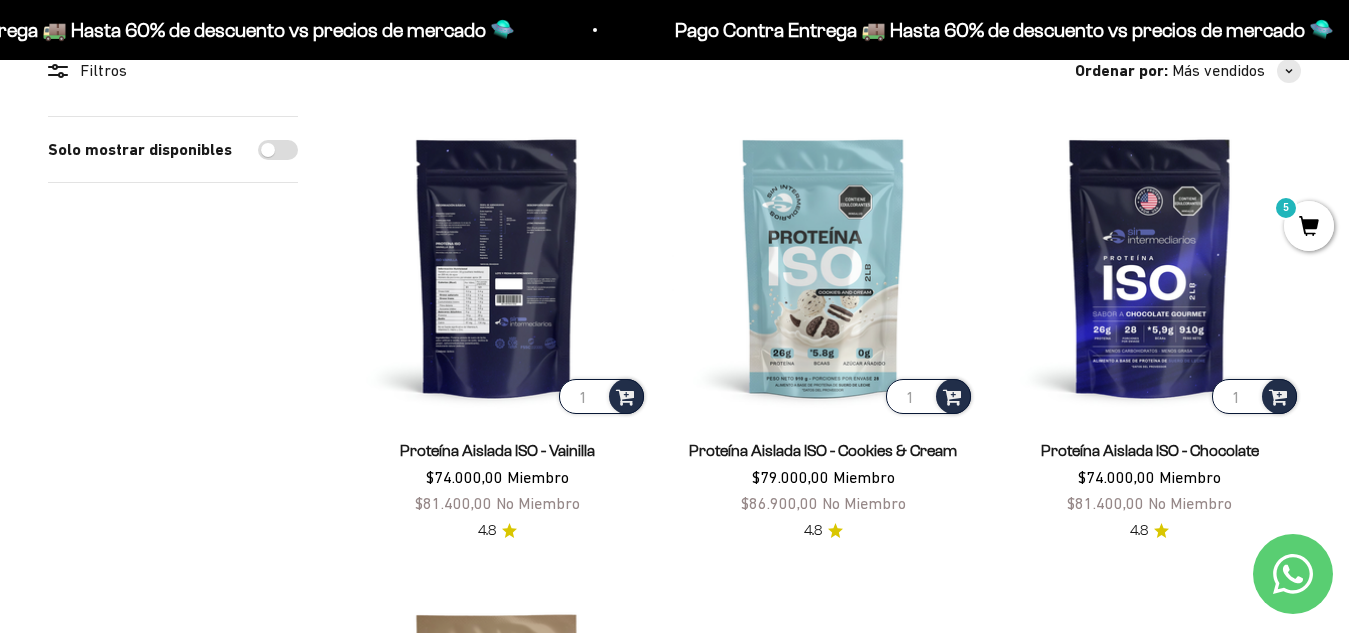 click at bounding box center [497, 267] 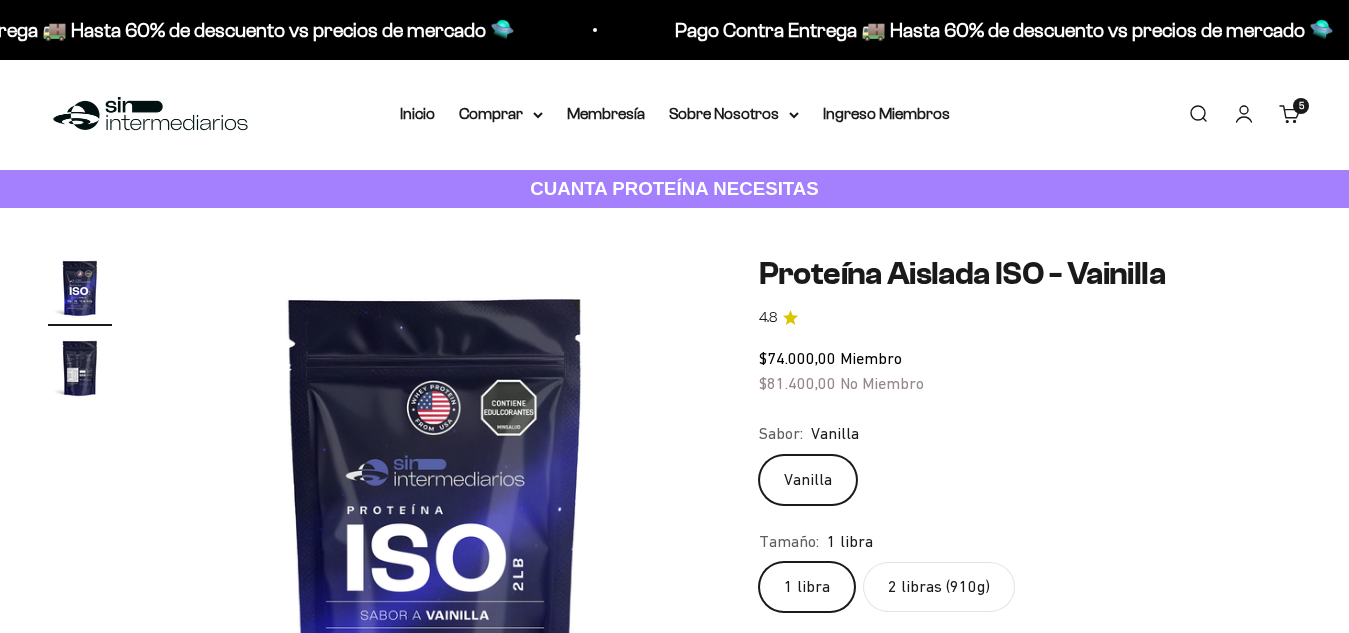 scroll, scrollTop: 0, scrollLeft: 0, axis: both 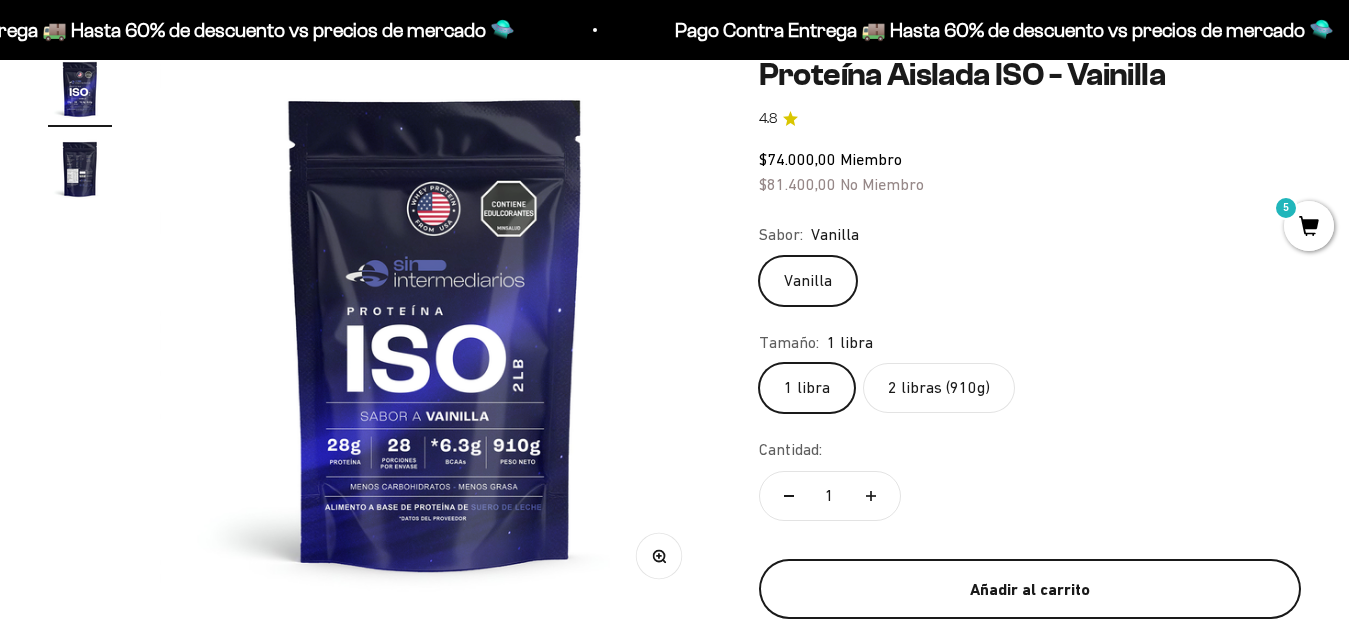 click on "Añadir al carrito" at bounding box center (1030, 589) 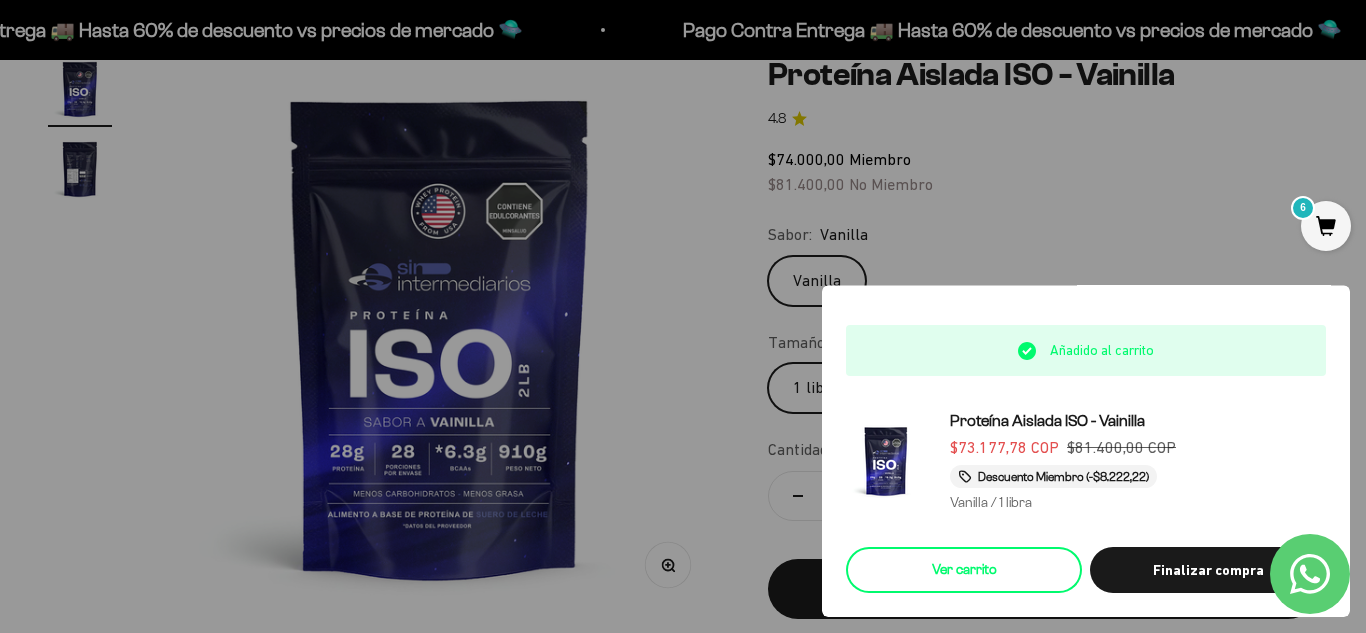 click on "Ver carrito" at bounding box center [964, 570] 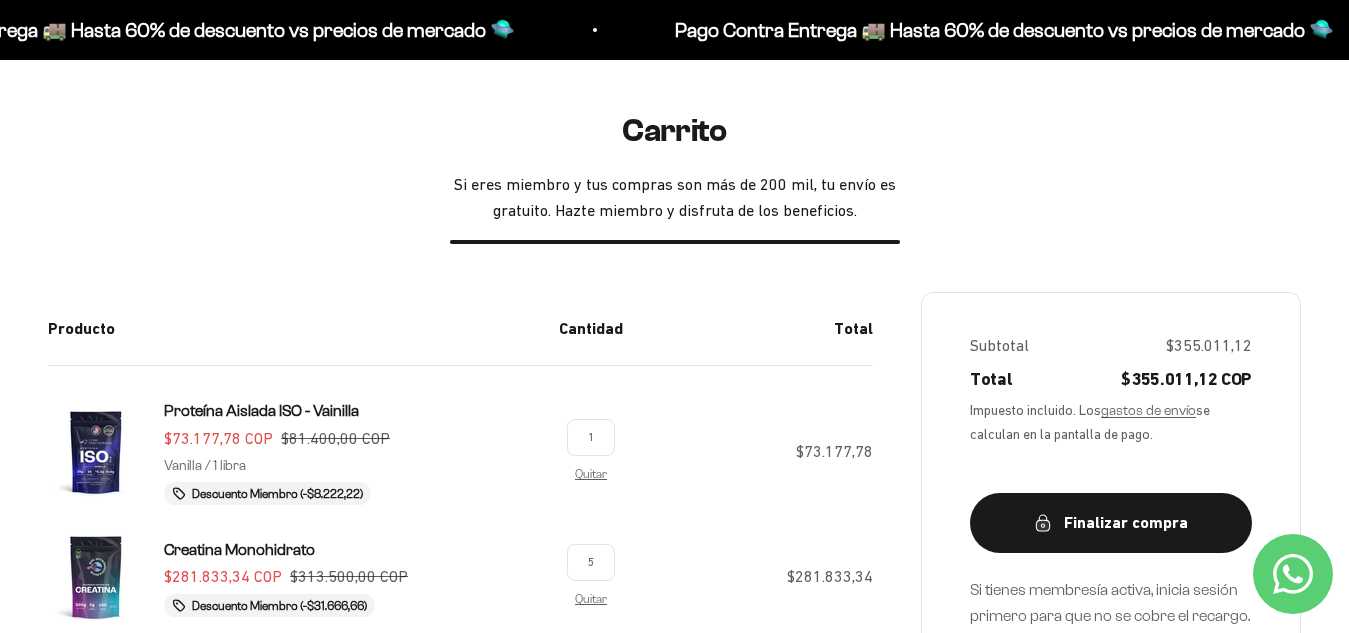 scroll, scrollTop: 0, scrollLeft: 0, axis: both 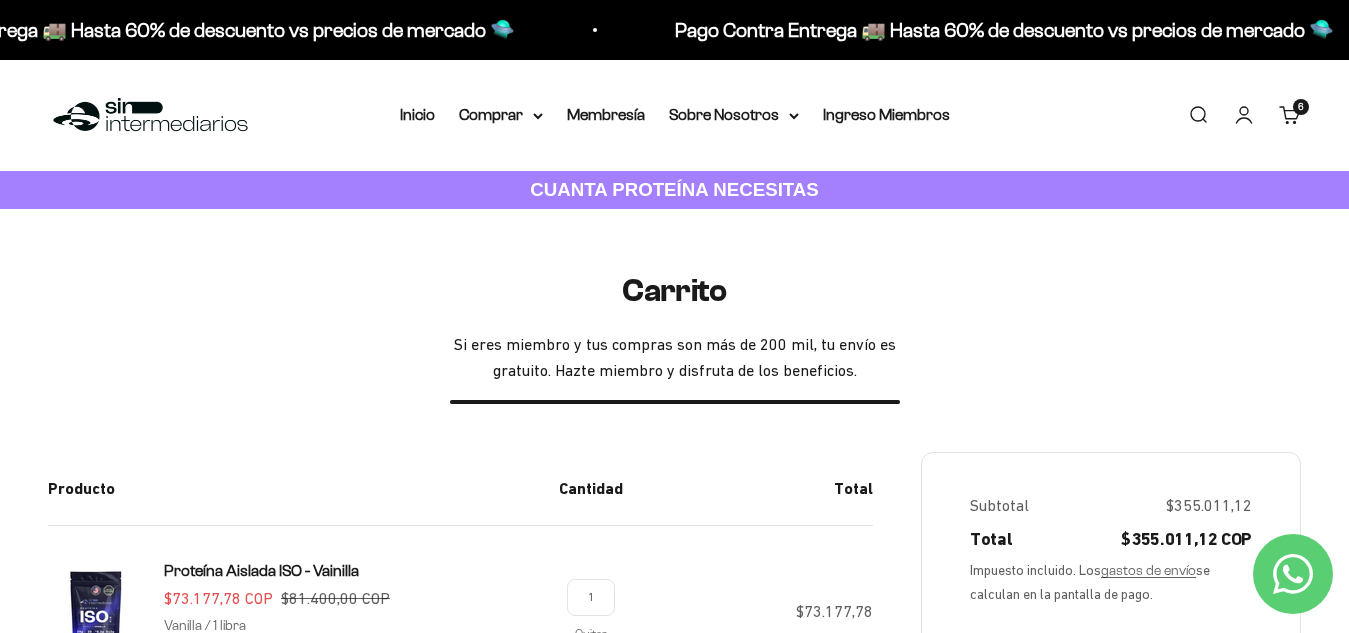 click on "Carrito
6 artículos
6" at bounding box center (1290, 115) 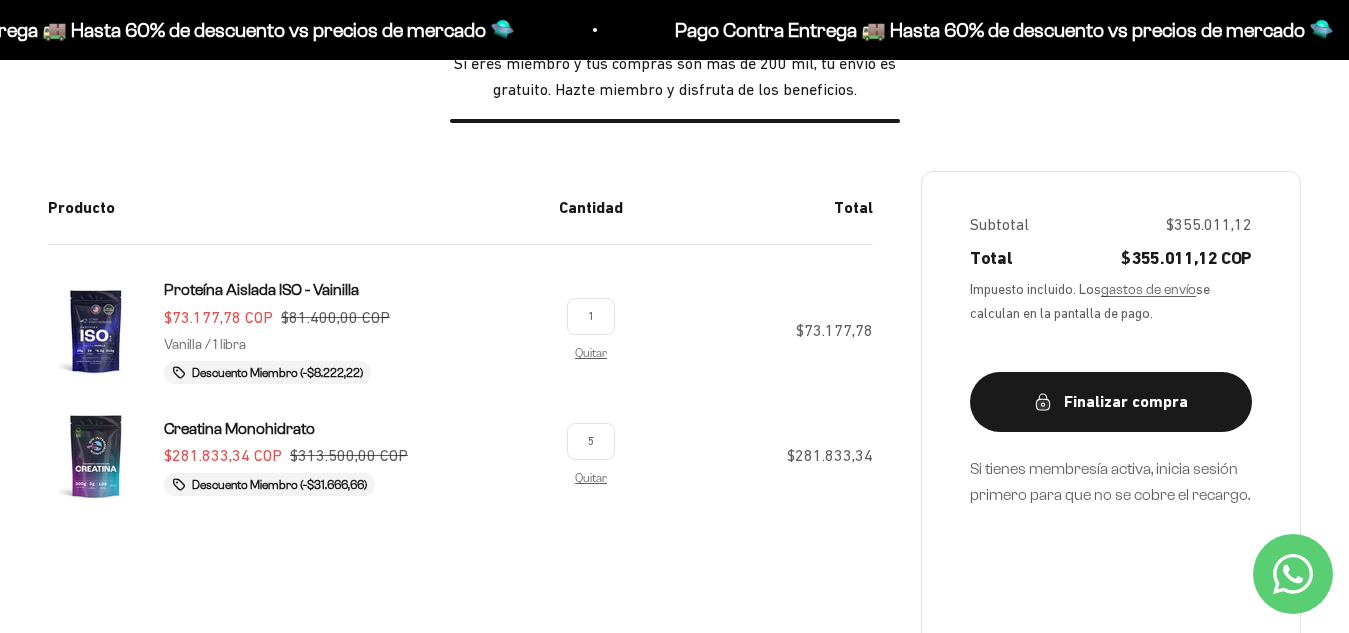 scroll, scrollTop: 400, scrollLeft: 0, axis: vertical 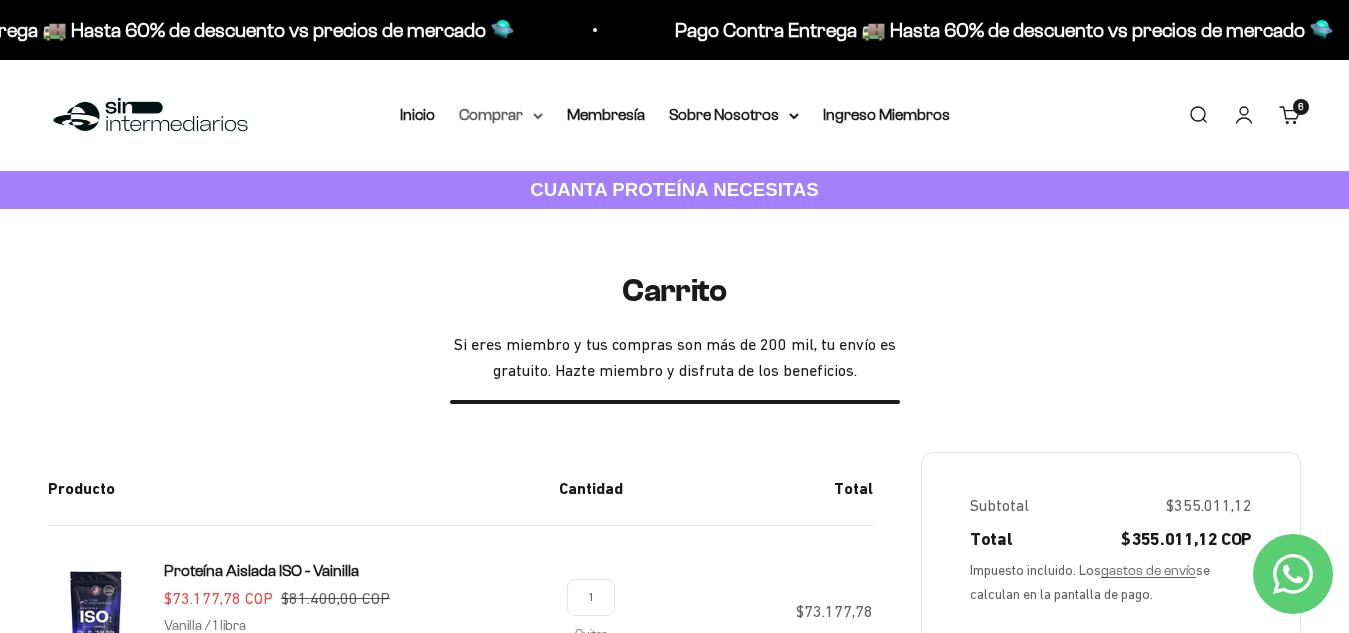 click on "Comprar" at bounding box center (501, 115) 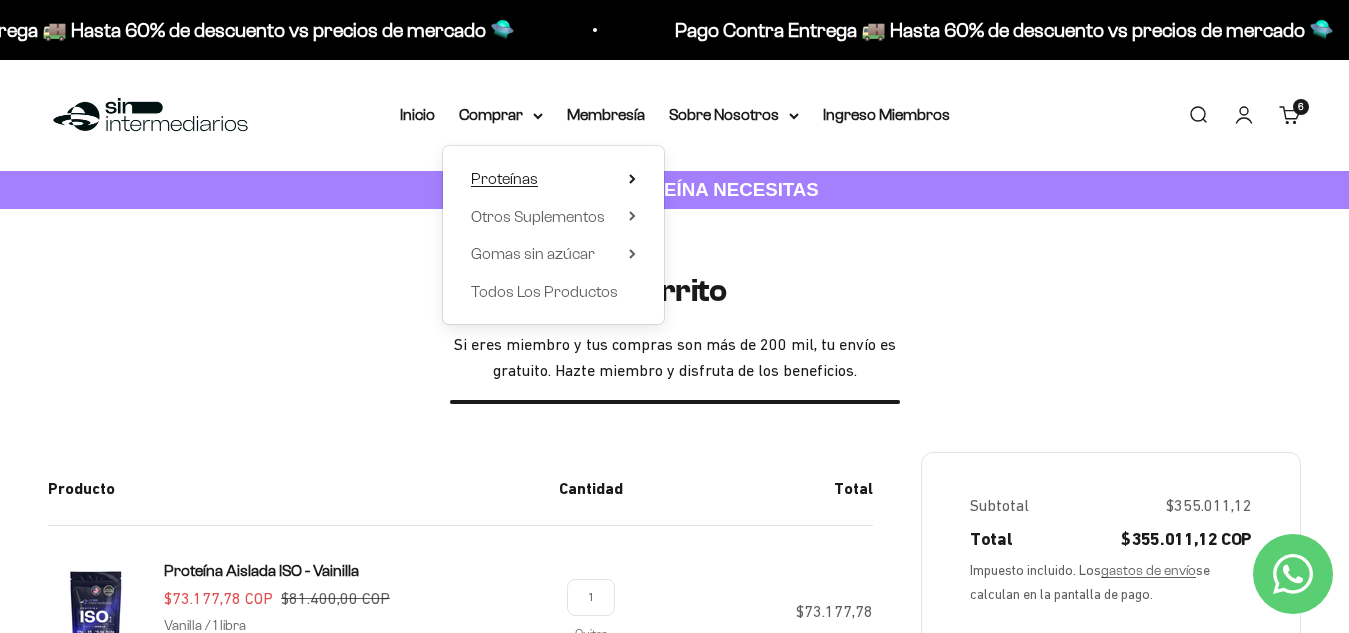 click on "Proteínas" at bounding box center [553, 179] 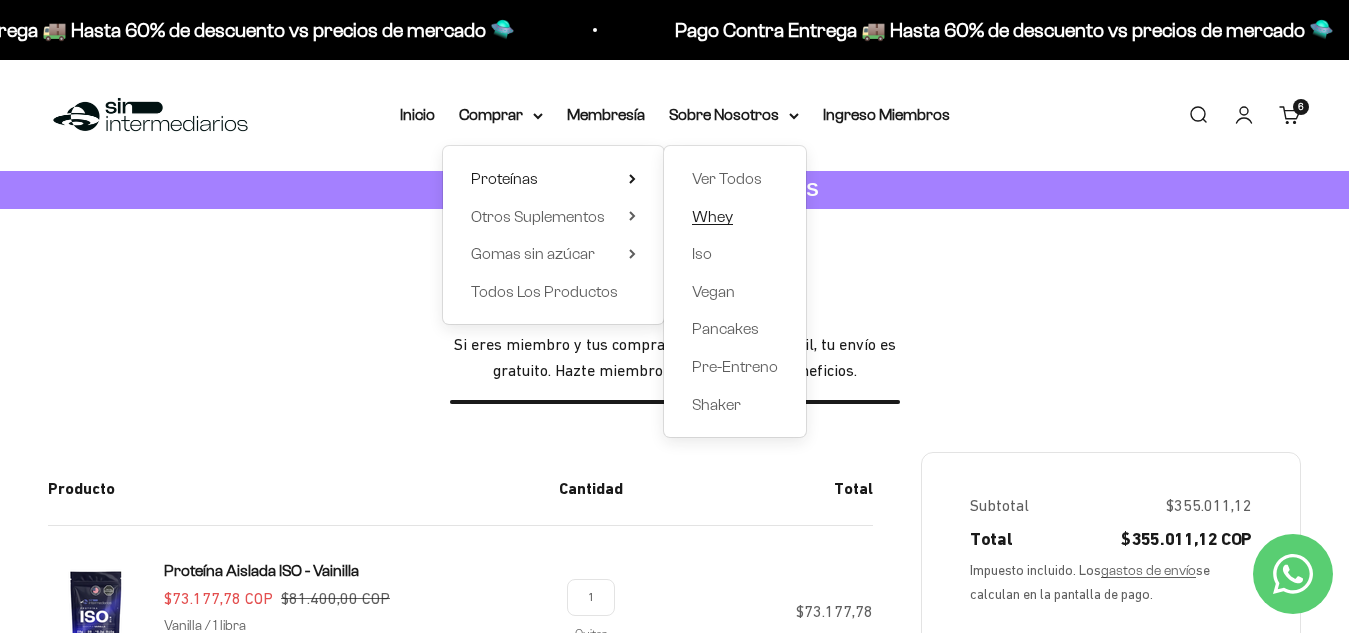 click on "Whey" at bounding box center [712, 216] 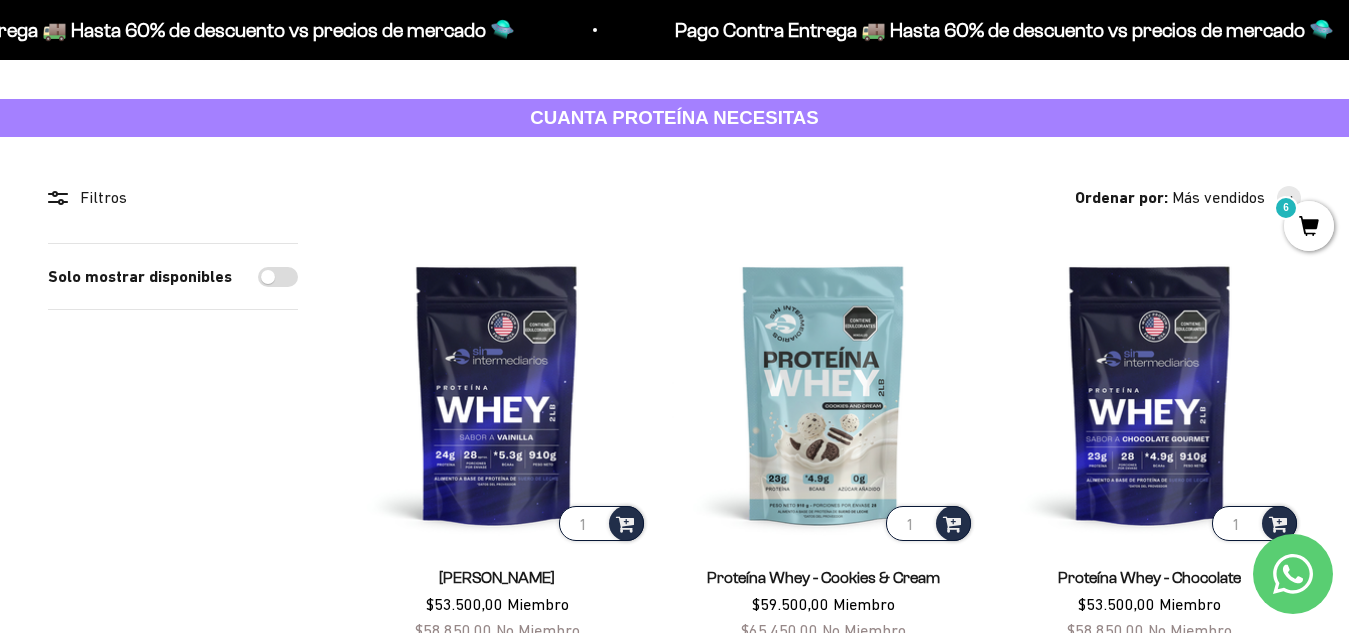 scroll, scrollTop: 0, scrollLeft: 0, axis: both 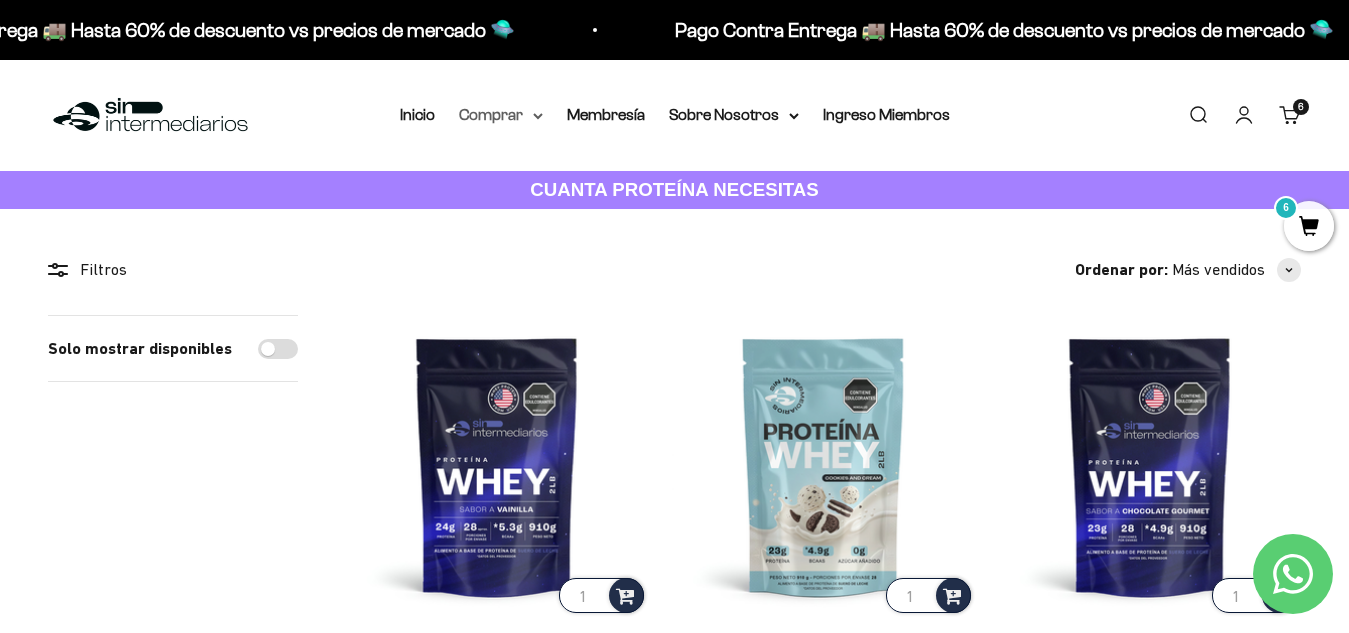 click on "Comprar" at bounding box center [501, 115] 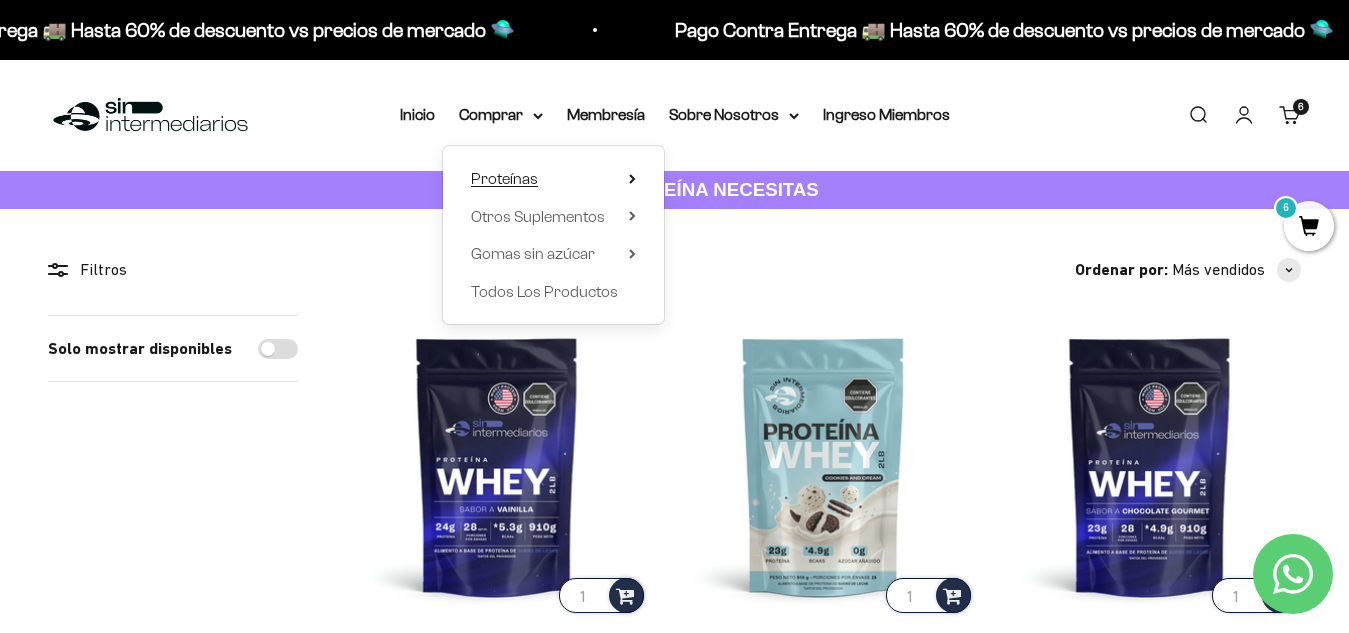 click on "Proteínas" at bounding box center (504, 178) 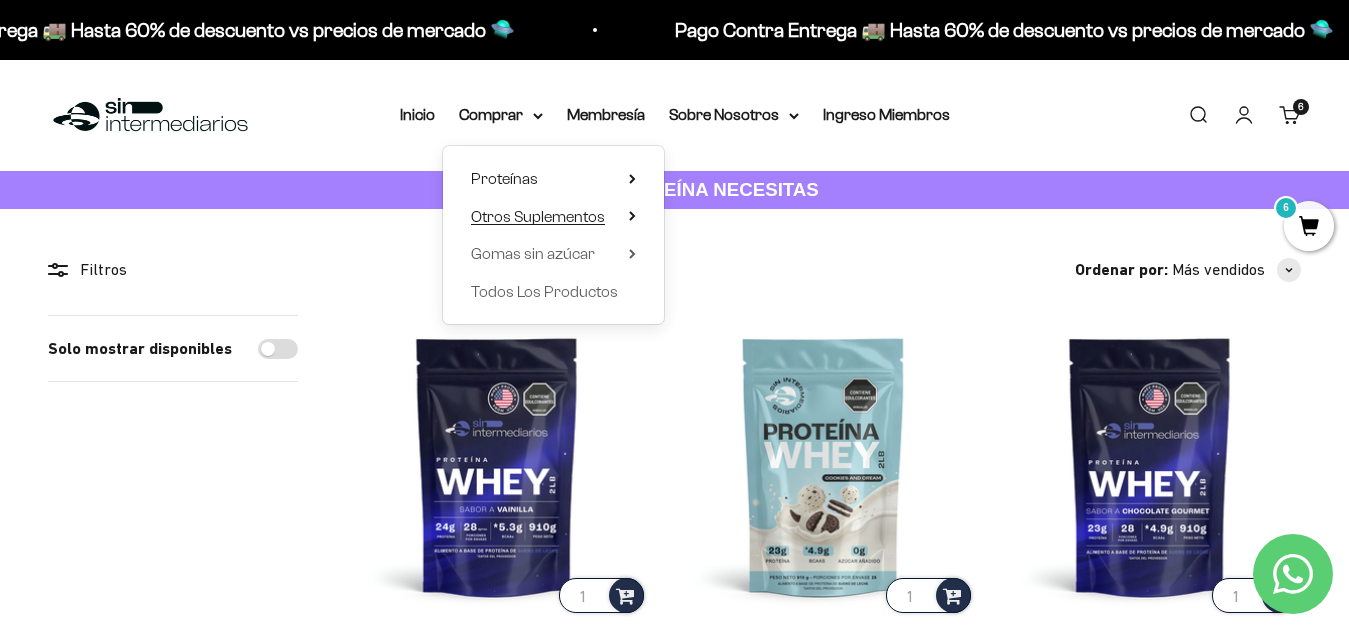 click on "Otros Suplementos" at bounding box center [538, 216] 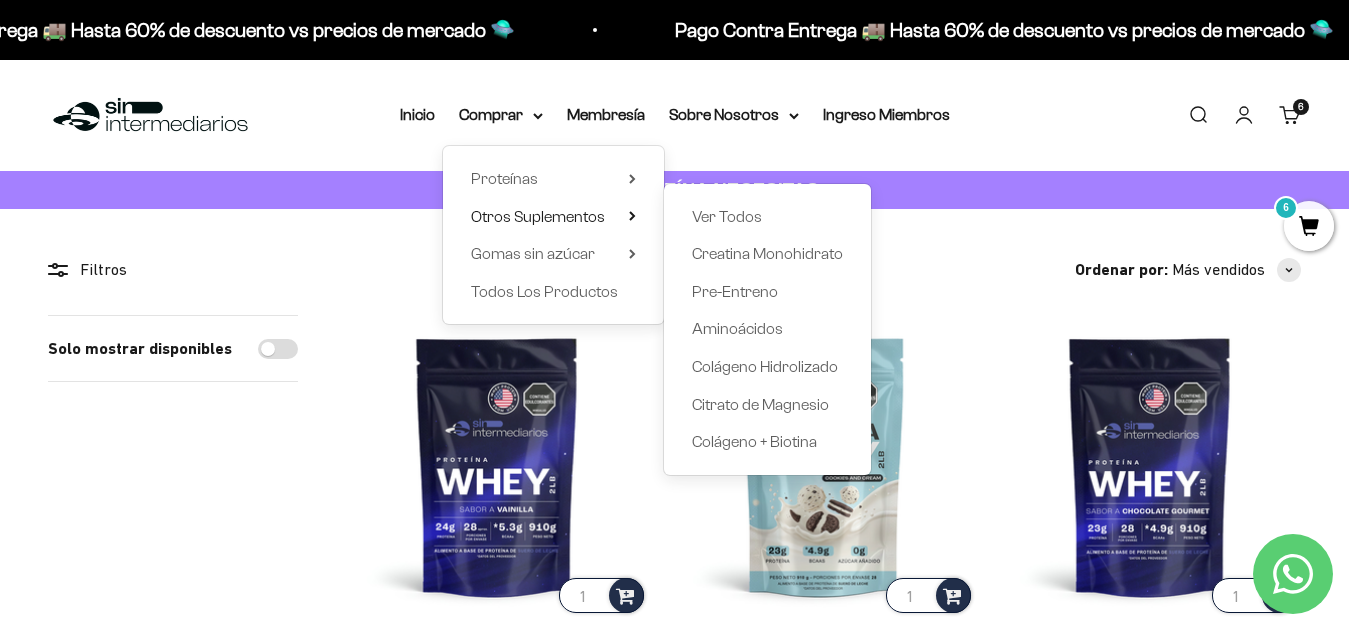 click on "Ver Todos
Creatina Monohidrato
Pre-Entreno
Aminoácidos
Colágeno Hidrolizado Citrato de Magnesio" at bounding box center [767, 329] 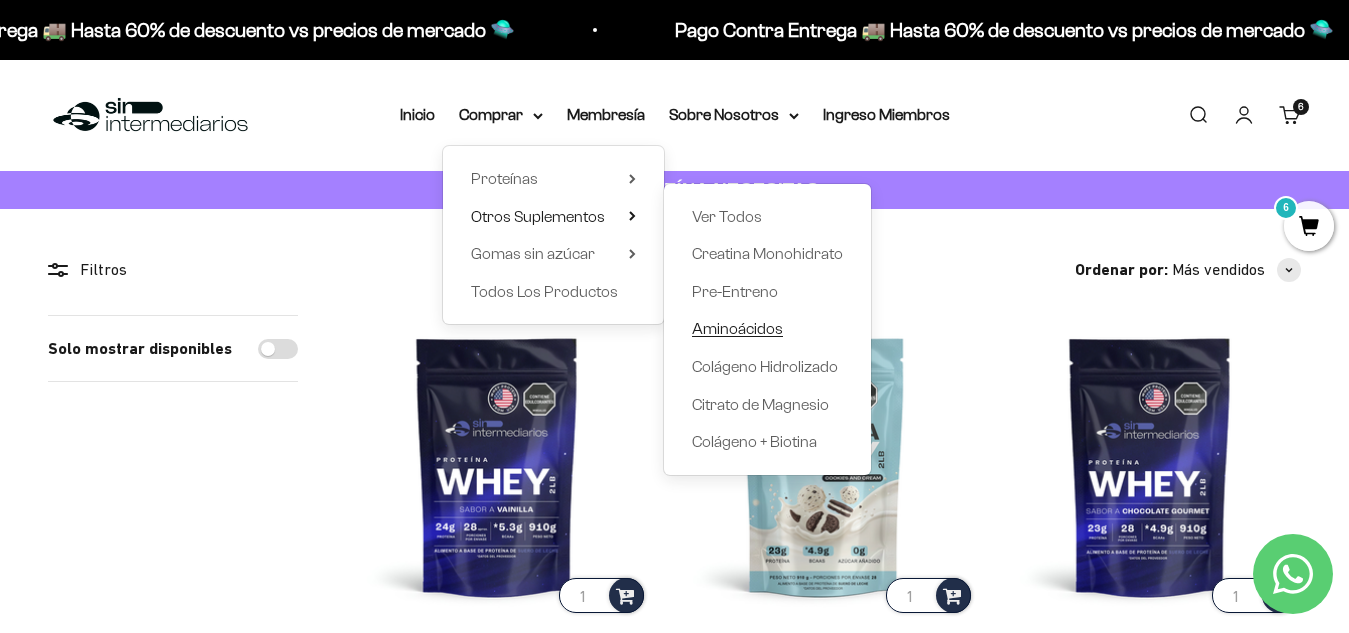 click on "Aminoácidos" at bounding box center (737, 328) 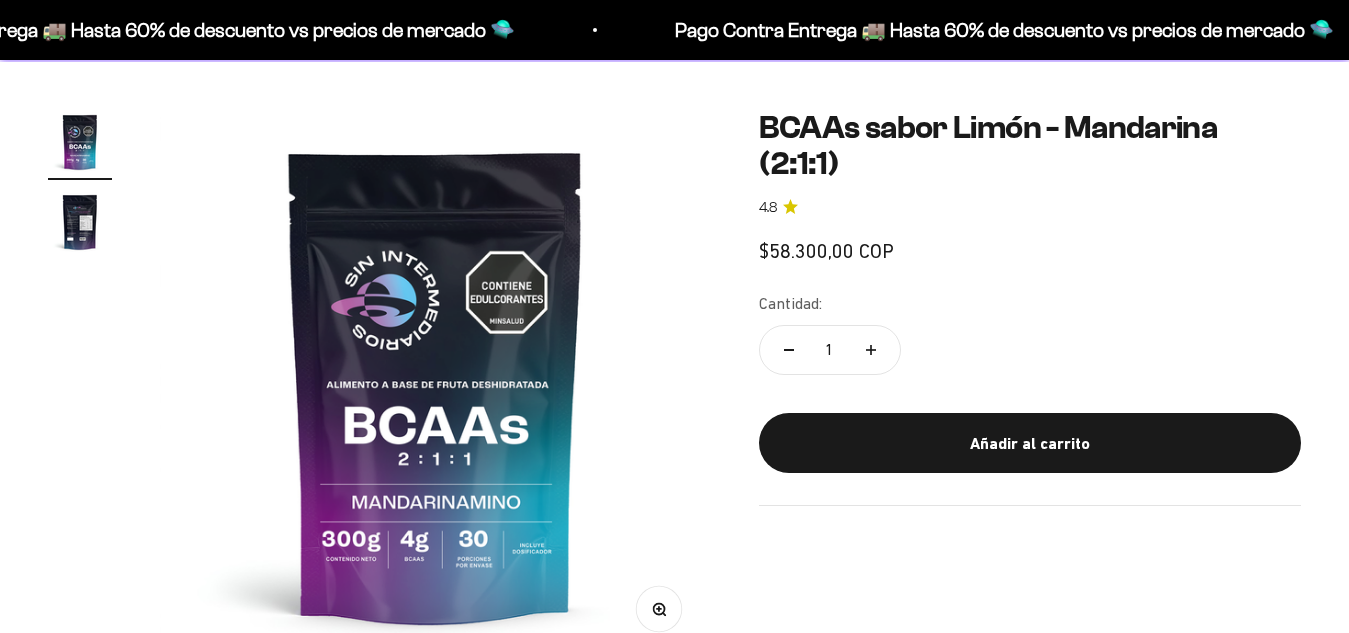 scroll, scrollTop: 200, scrollLeft: 0, axis: vertical 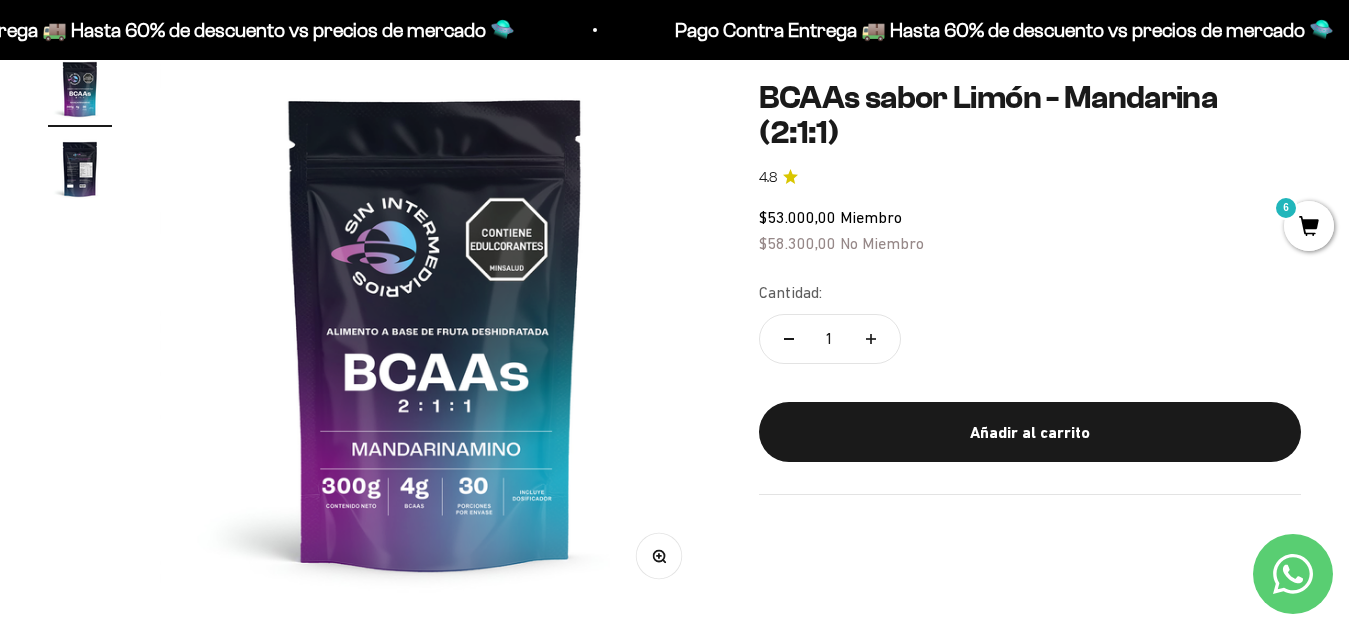 click on "6" at bounding box center (1309, 226) 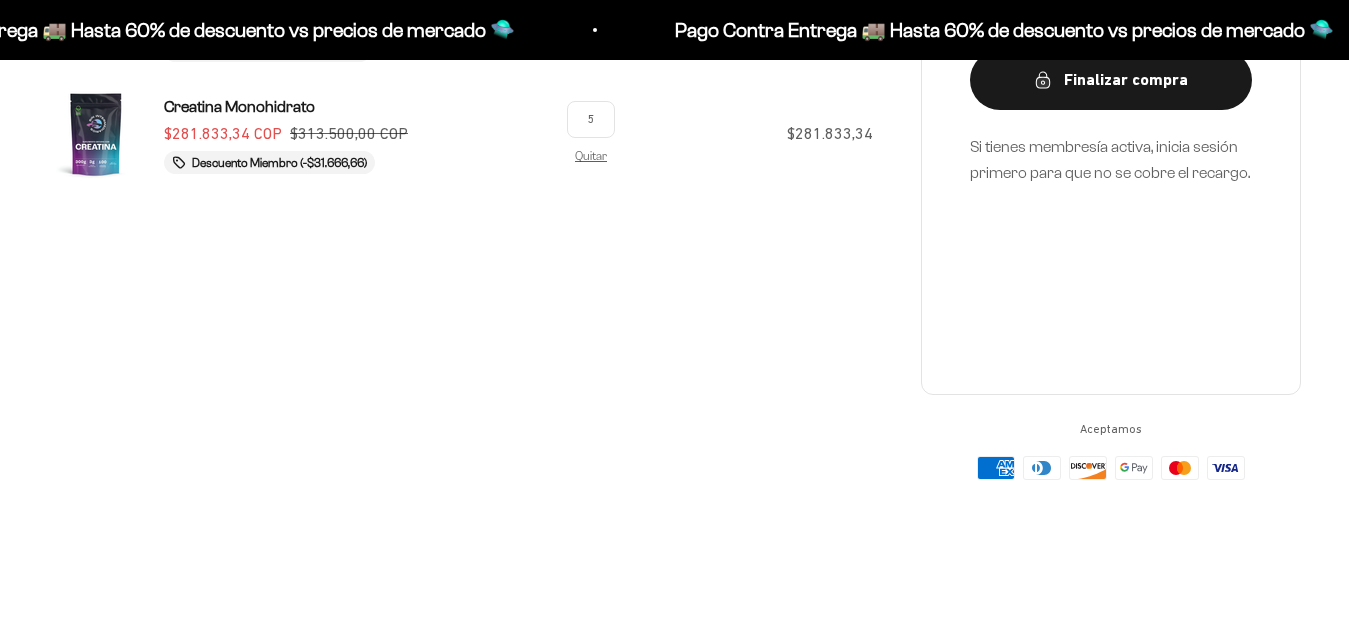 scroll, scrollTop: 300, scrollLeft: 0, axis: vertical 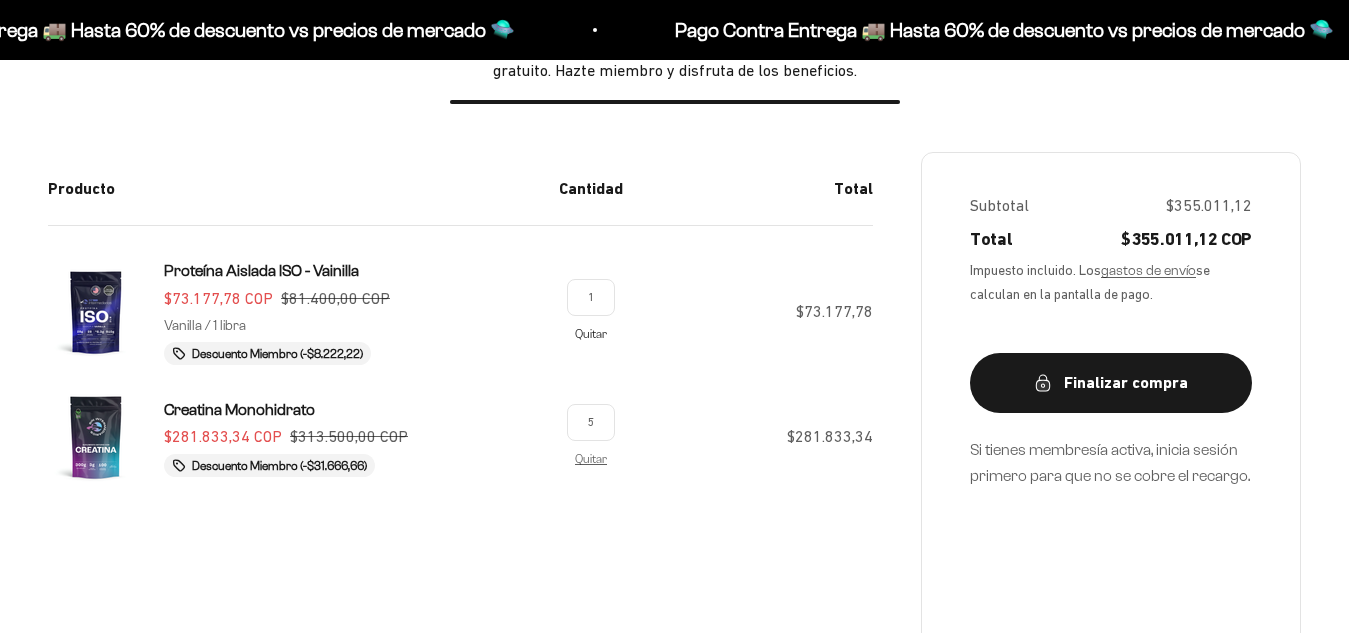 click on "Quitar" at bounding box center (591, 333) 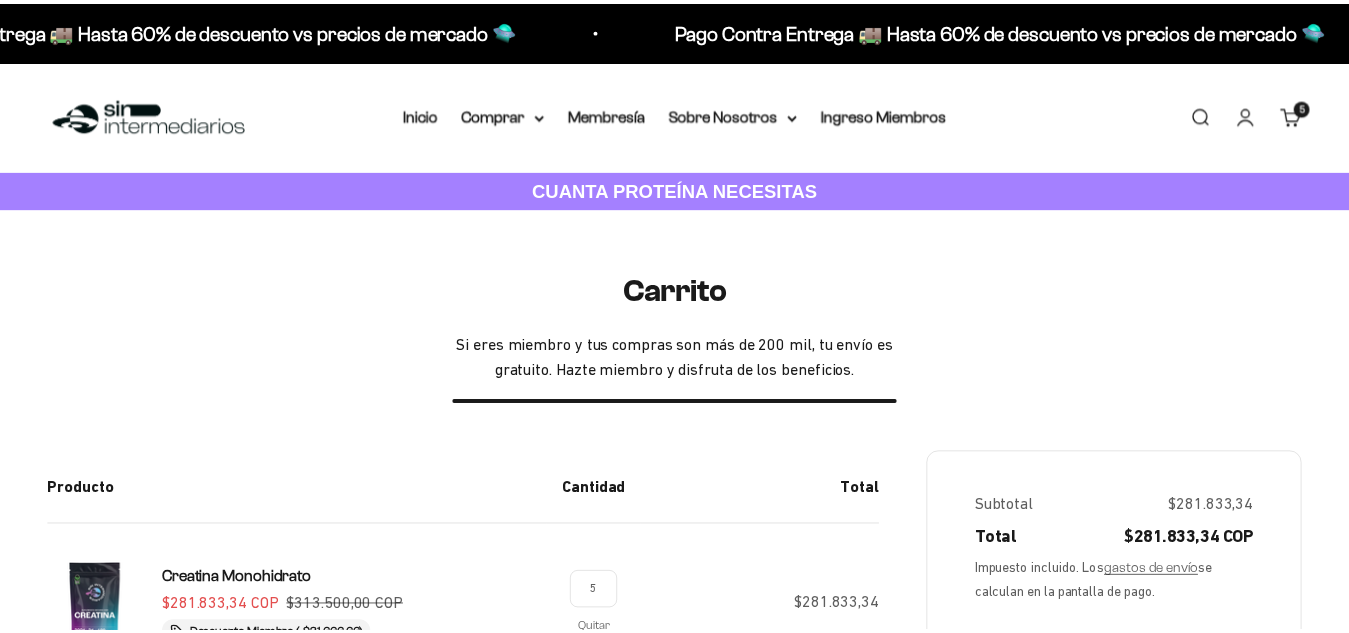 scroll, scrollTop: 325, scrollLeft: 0, axis: vertical 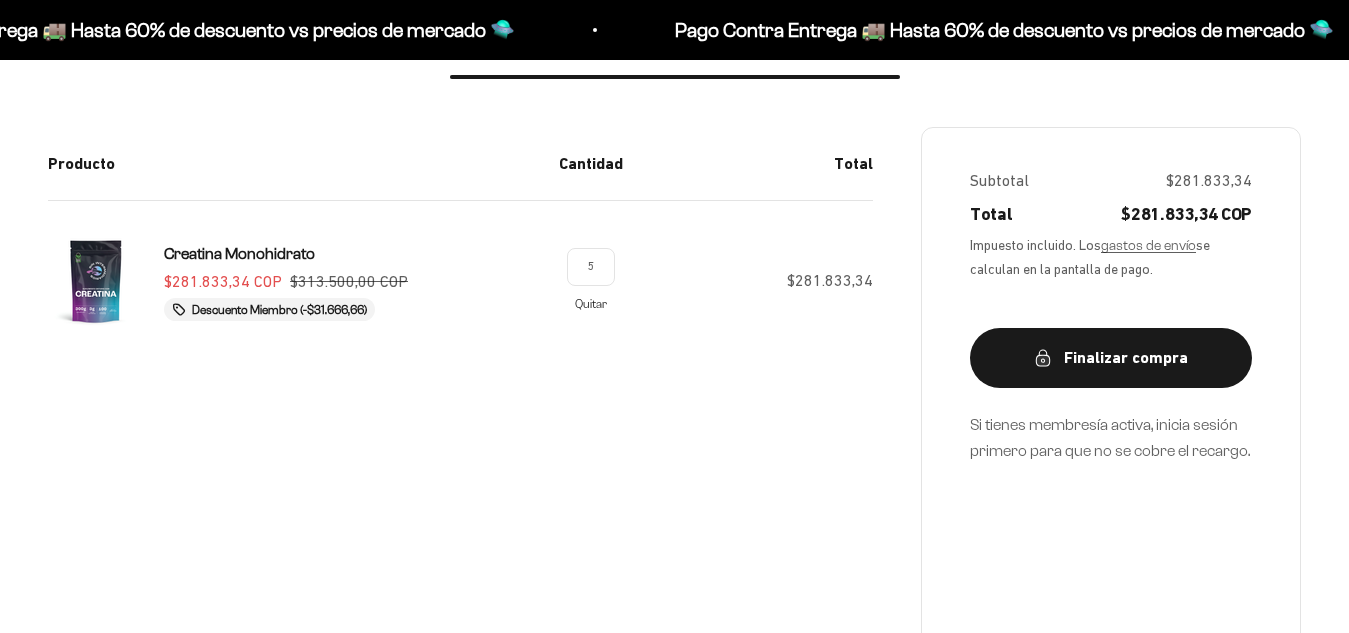 click on "Quitar" at bounding box center [591, 303] 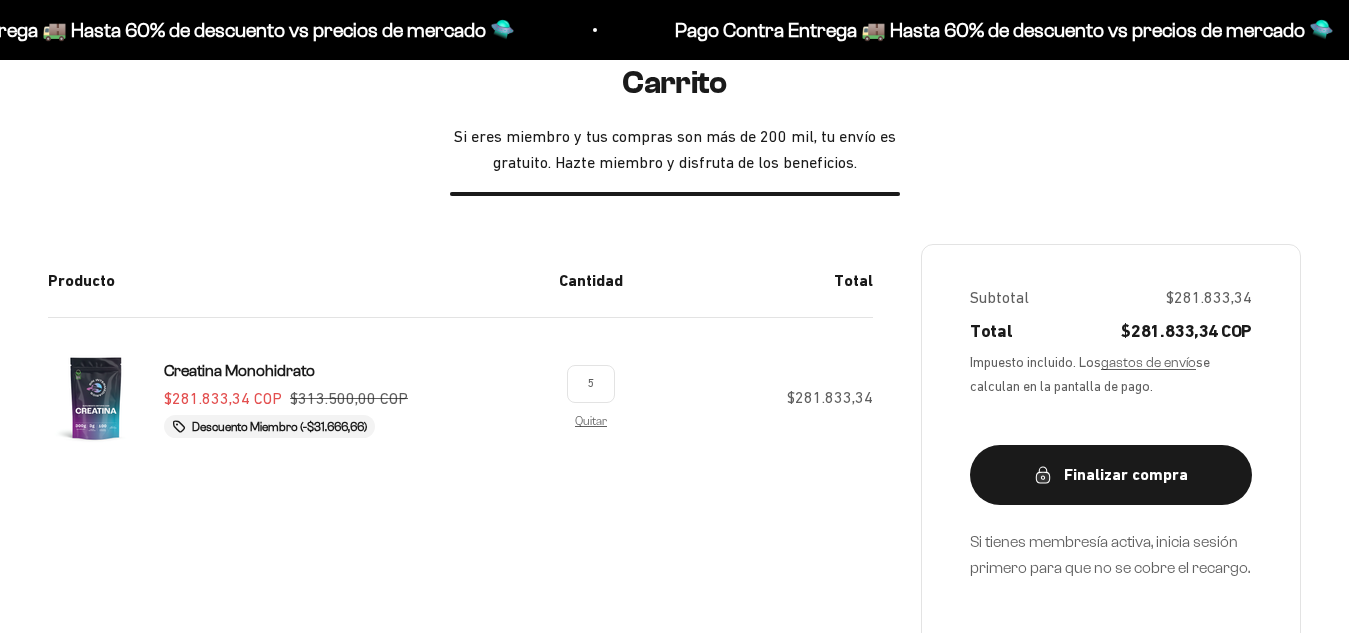 scroll, scrollTop: 0, scrollLeft: 0, axis: both 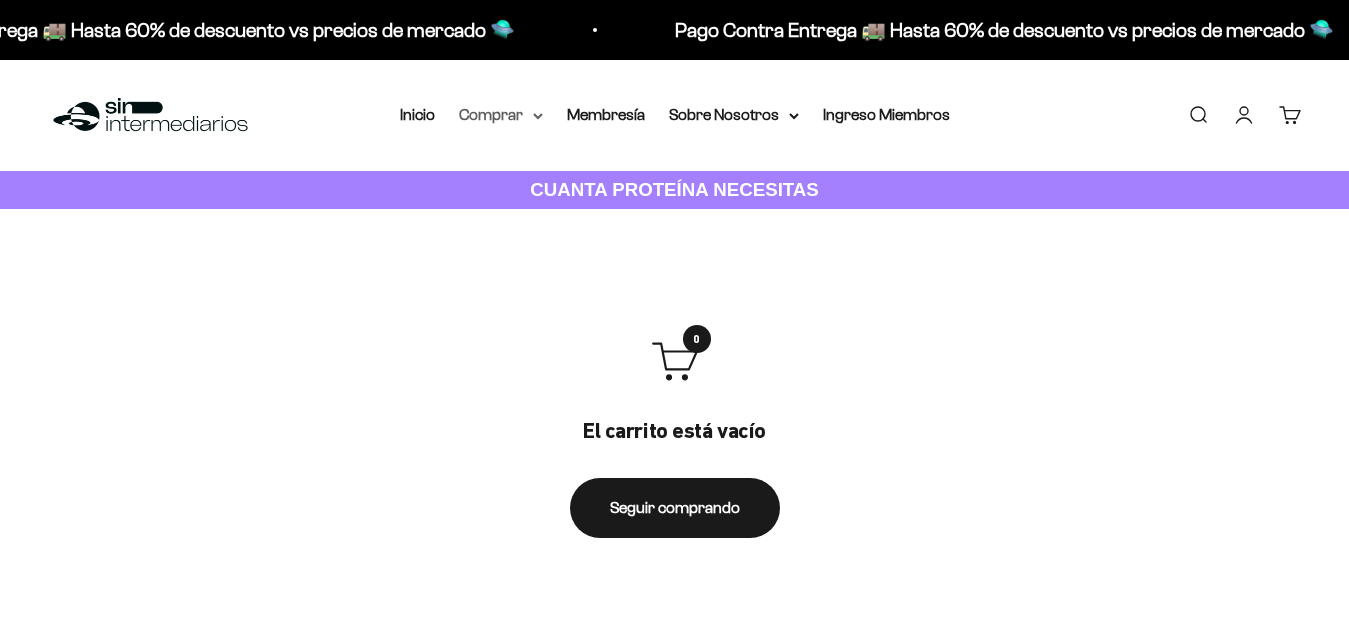 click on "Comprar" at bounding box center [501, 115] 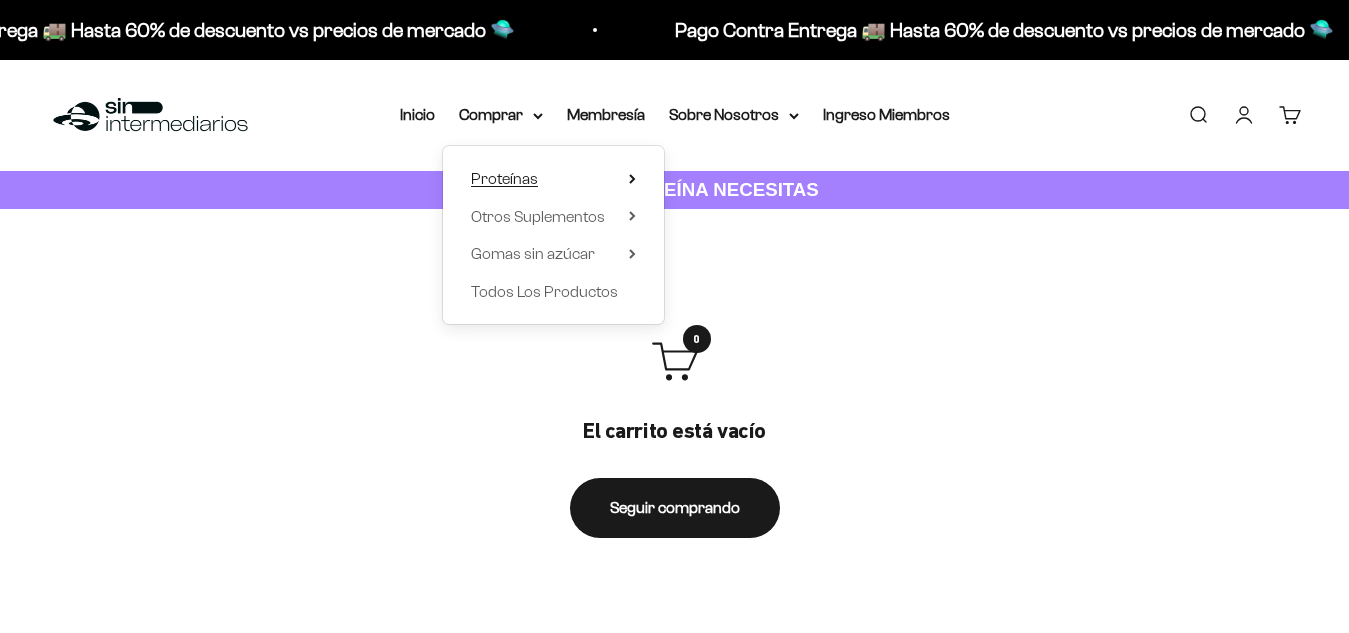 click on "Proteínas" at bounding box center [504, 178] 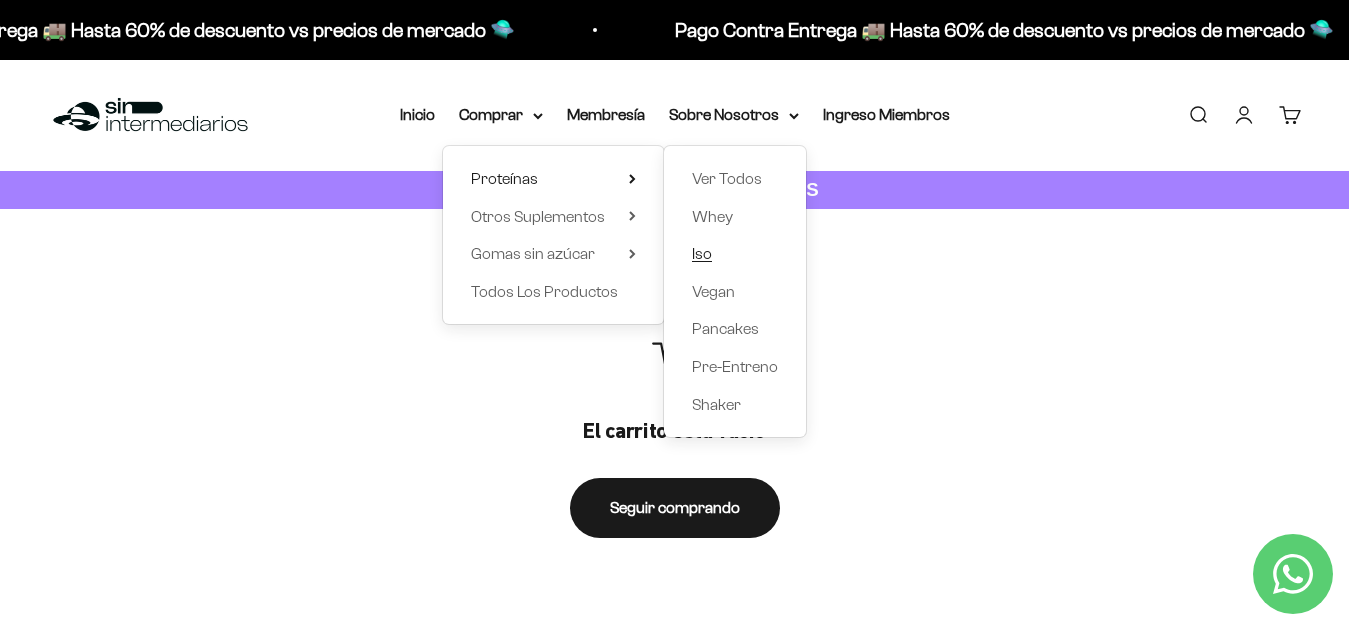 click on "Iso" at bounding box center [702, 253] 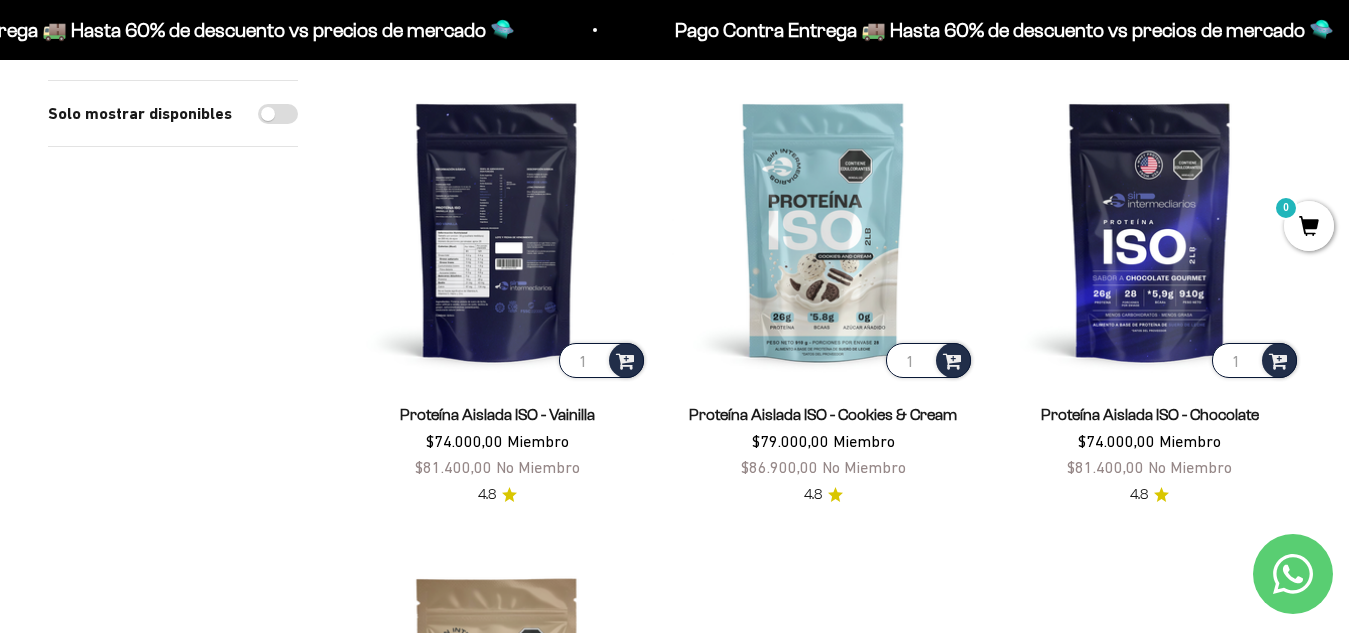 scroll, scrollTop: 300, scrollLeft: 0, axis: vertical 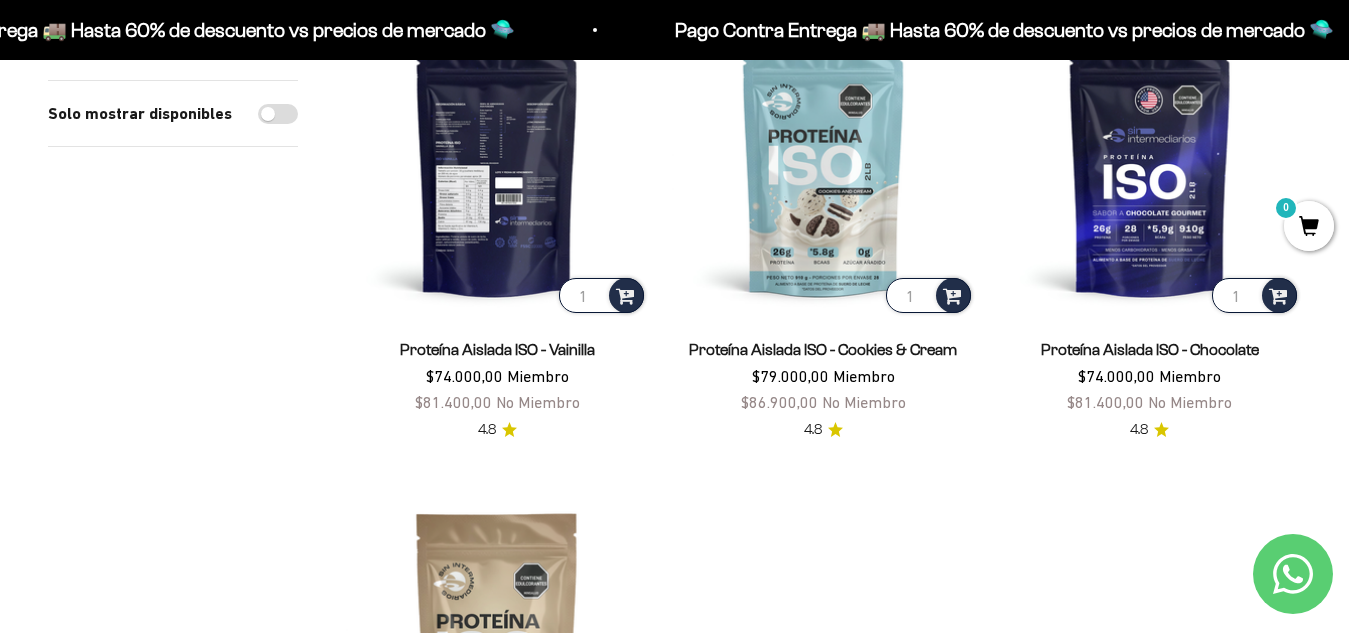 click at bounding box center (497, 166) 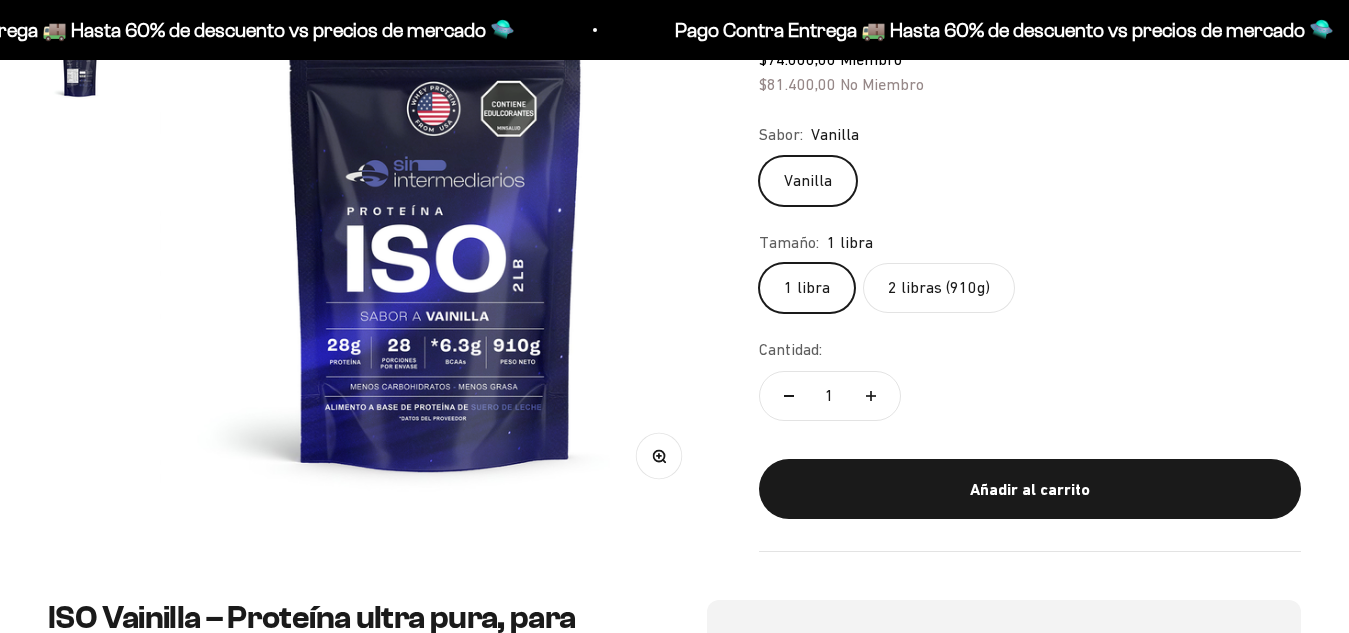 scroll, scrollTop: 400, scrollLeft: 0, axis: vertical 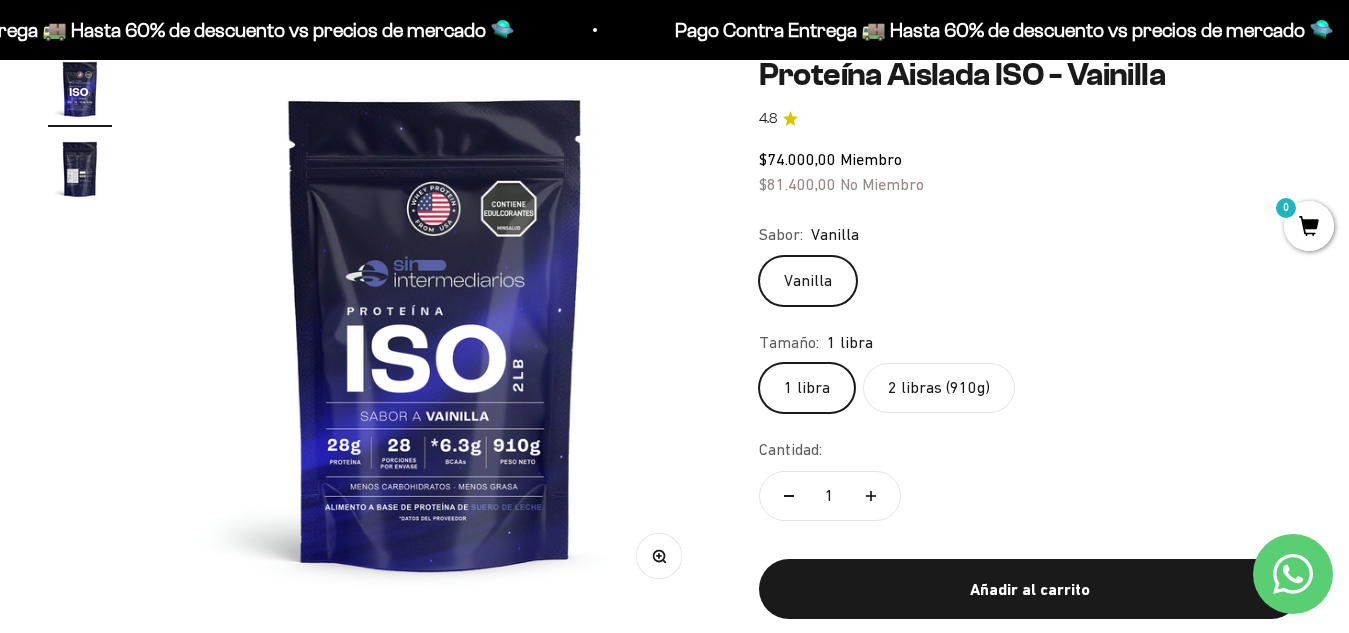 click on "2 libras (910g)" 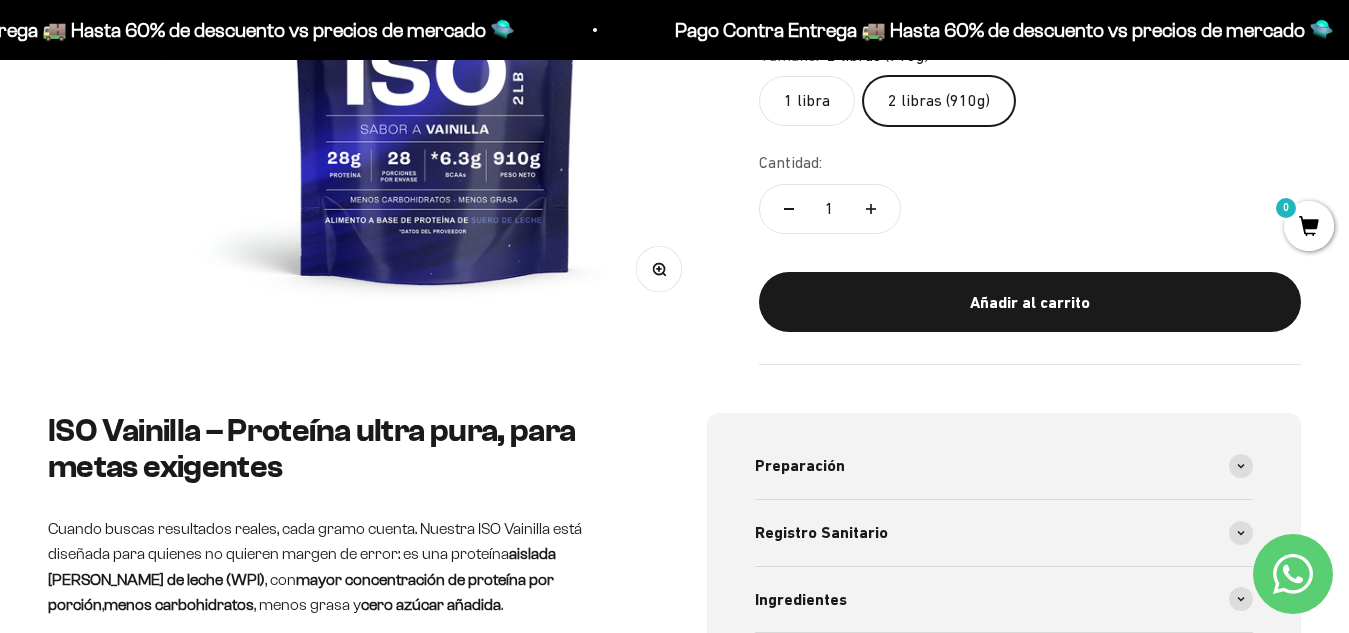 scroll, scrollTop: 500, scrollLeft: 0, axis: vertical 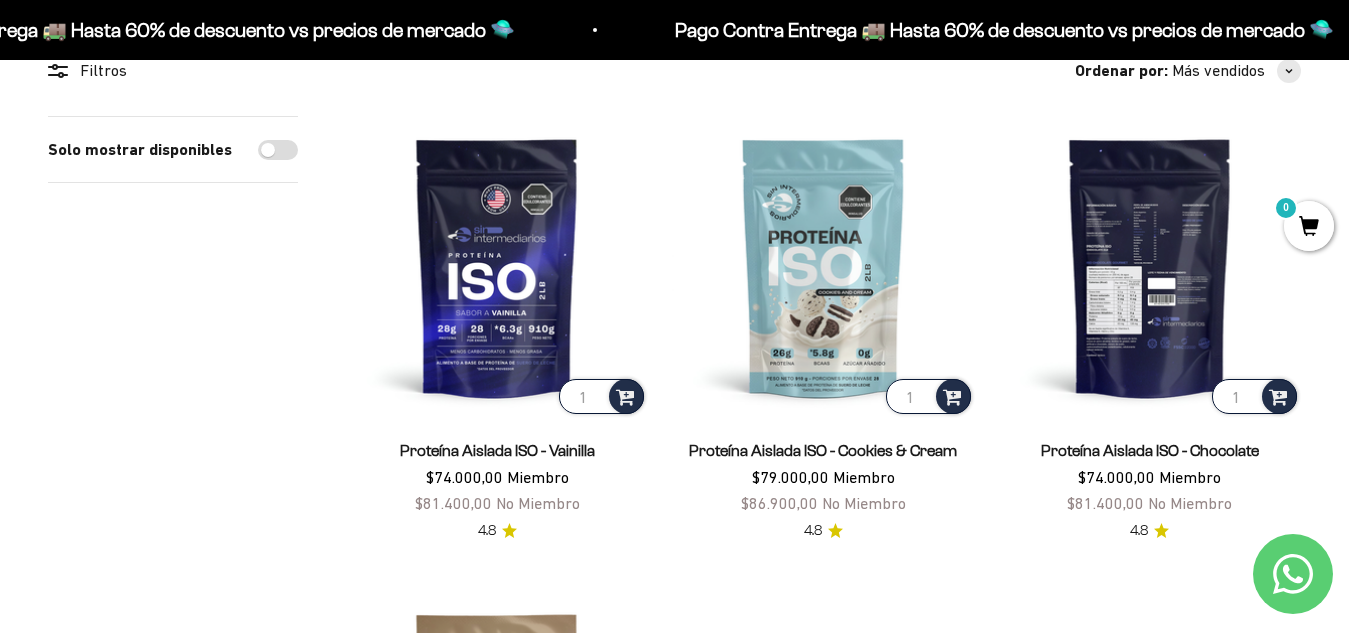 click at bounding box center (1150, 267) 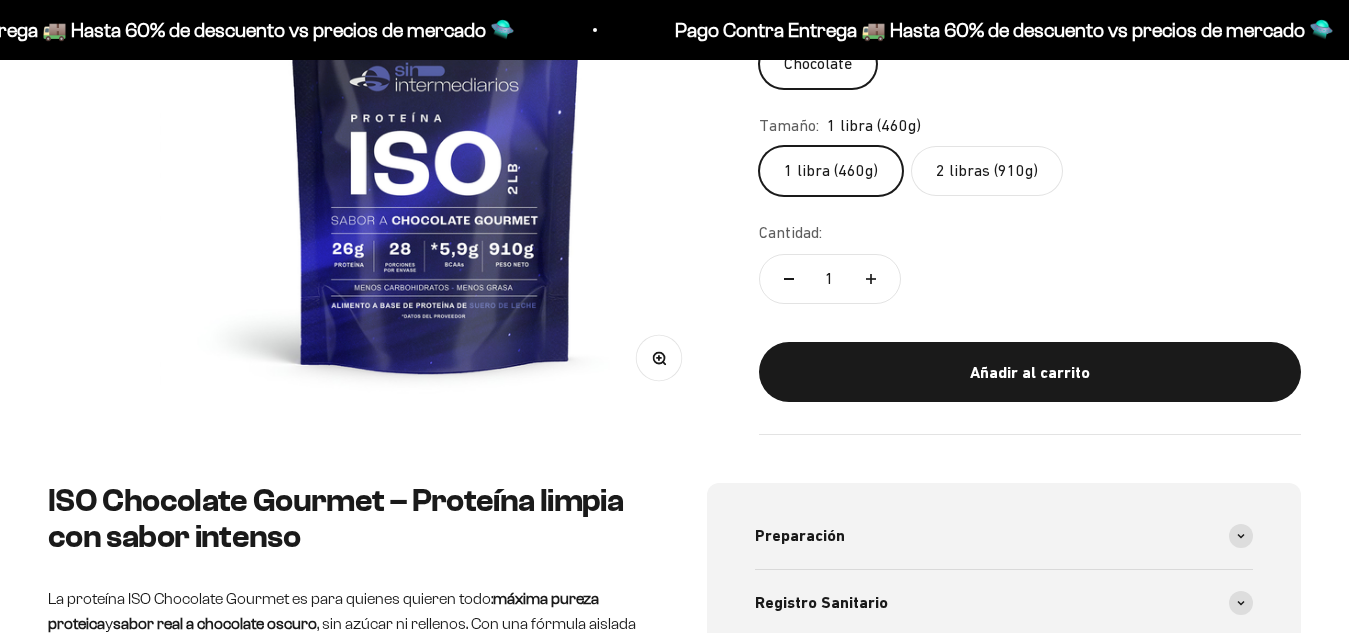 scroll, scrollTop: 399, scrollLeft: 0, axis: vertical 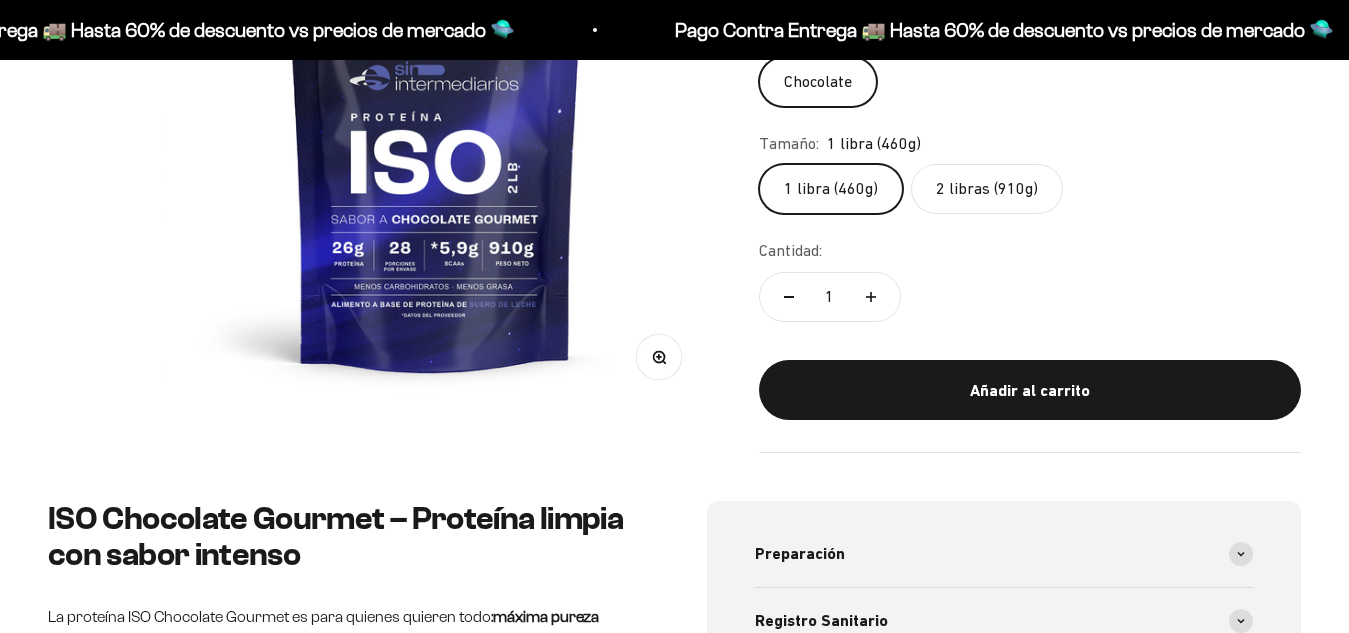 click on "2 libras (910g)" 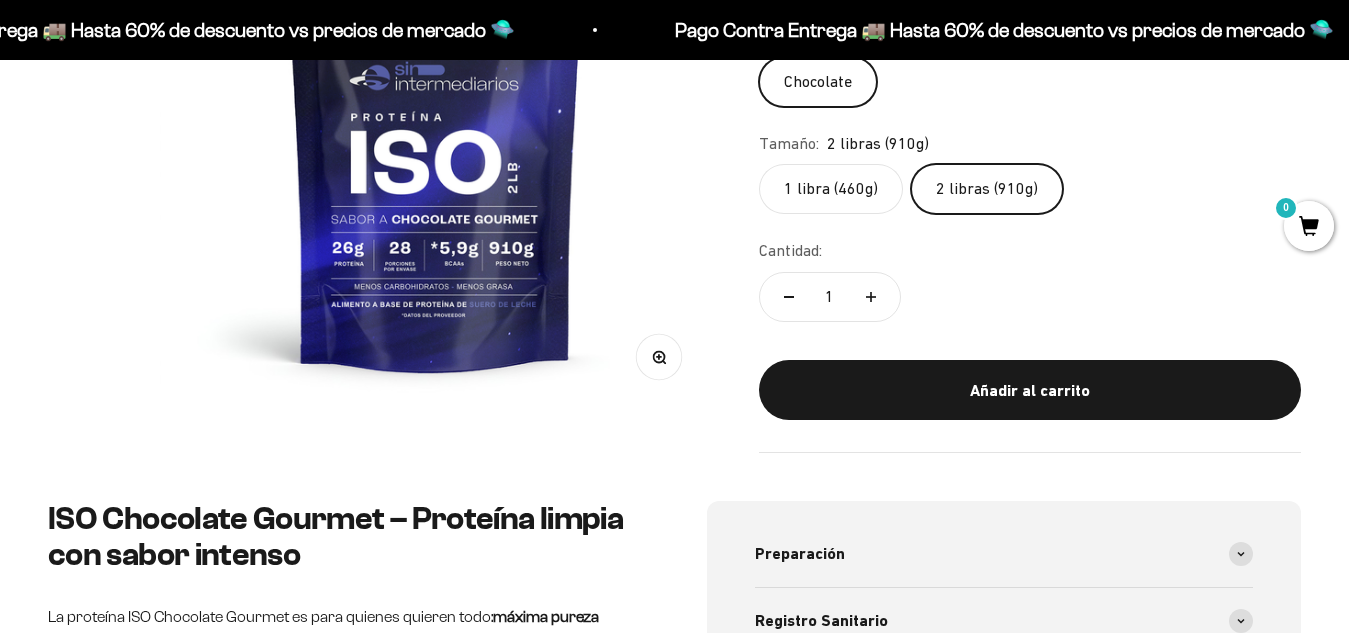 scroll, scrollTop: 0, scrollLeft: 0, axis: both 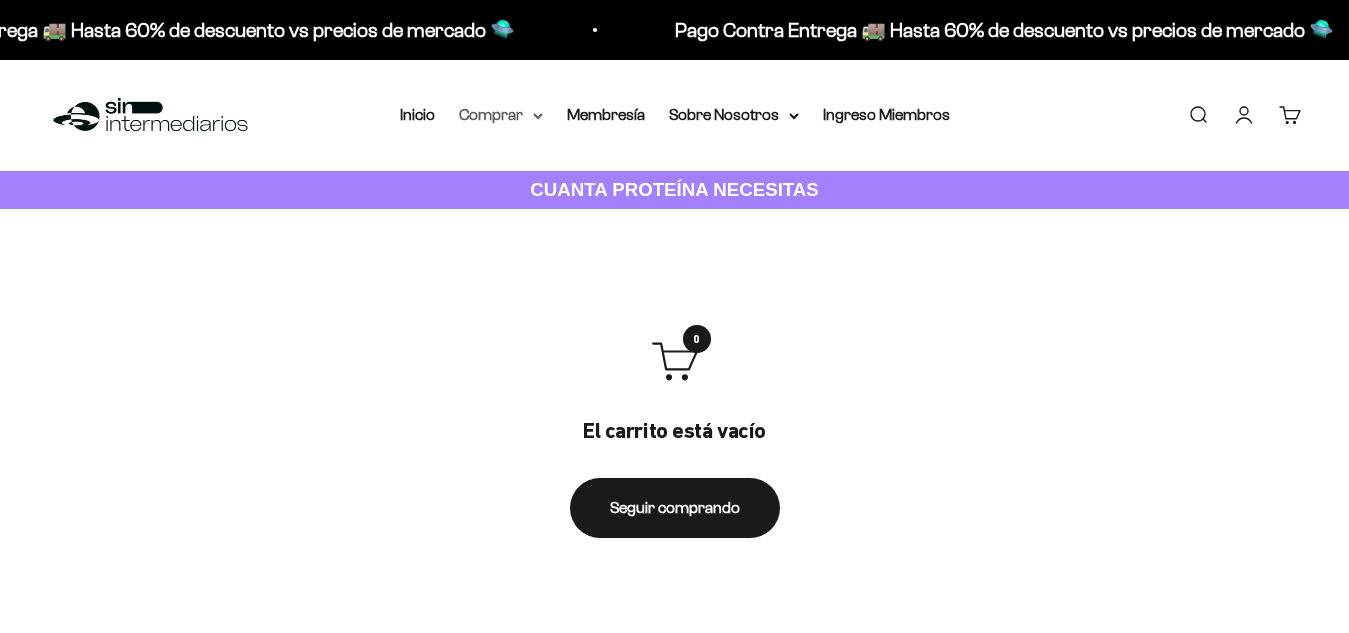 click on "Comprar" at bounding box center [501, 115] 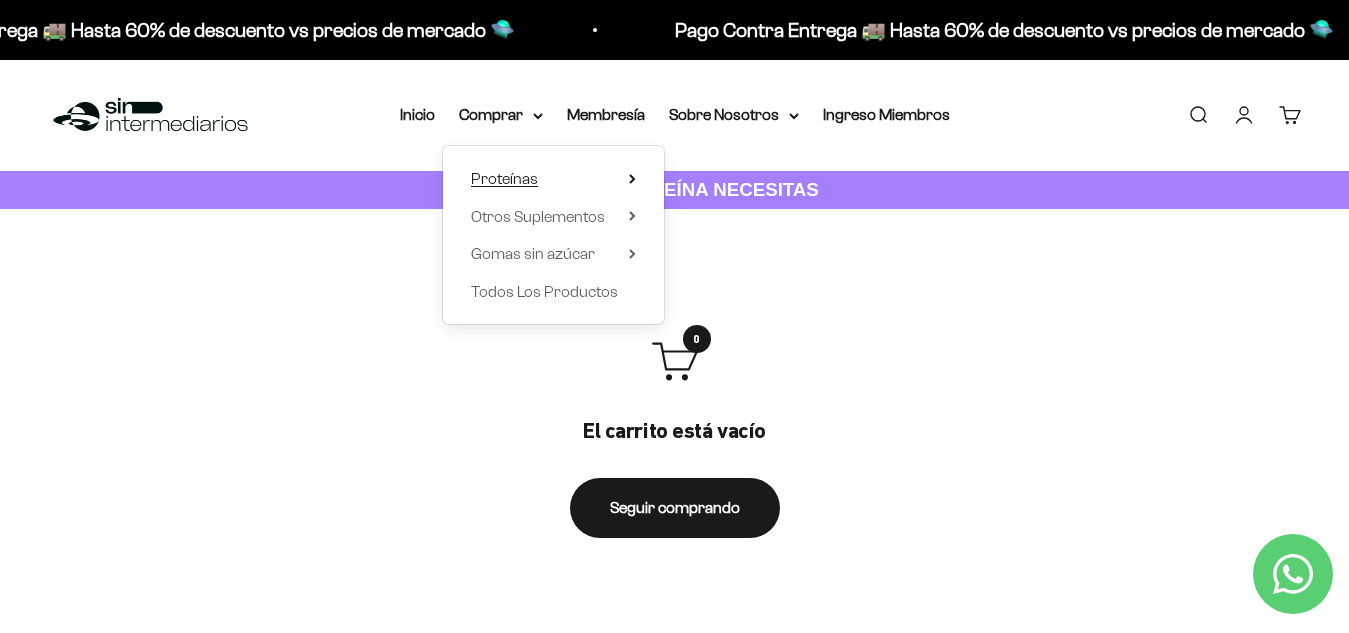 click on "Proteínas" at bounding box center [504, 179] 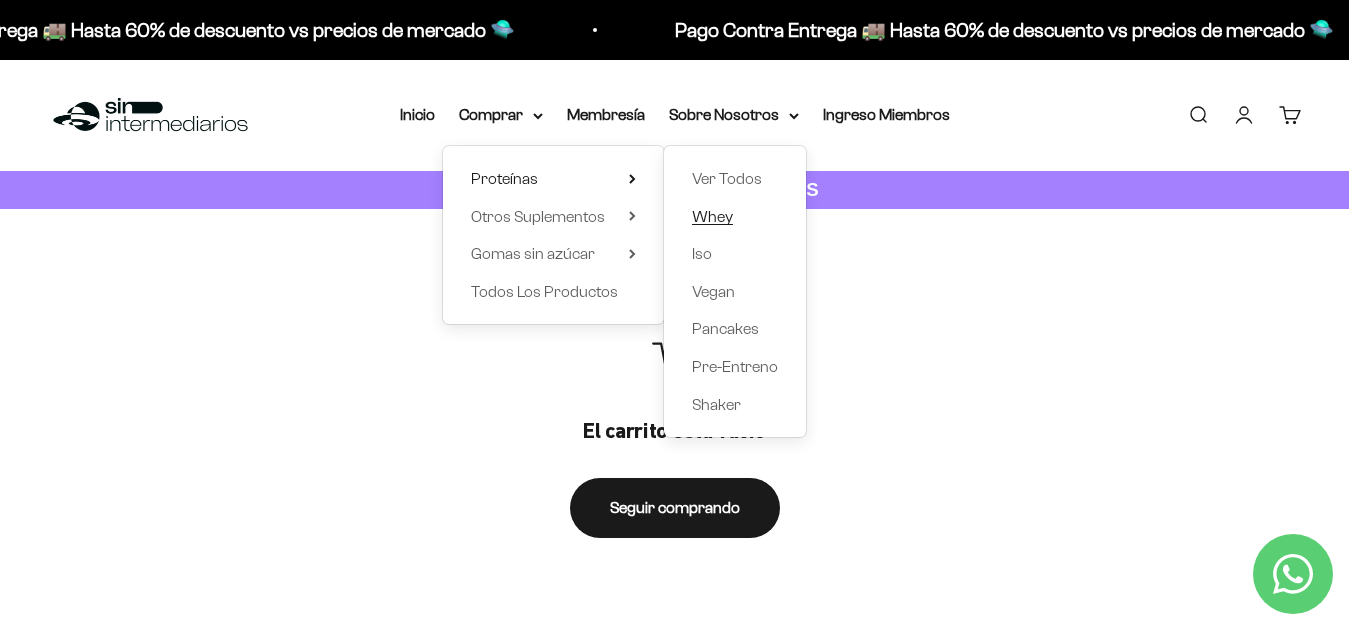 click on "Whey" at bounding box center (712, 216) 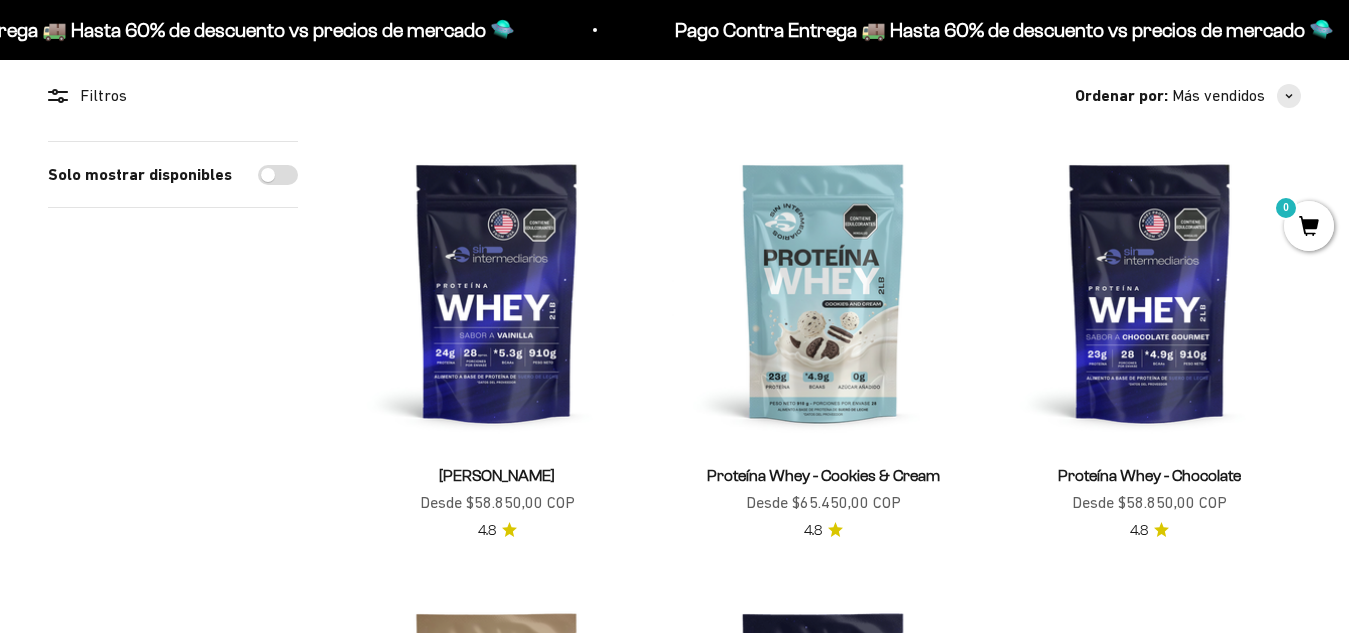 scroll, scrollTop: 200, scrollLeft: 0, axis: vertical 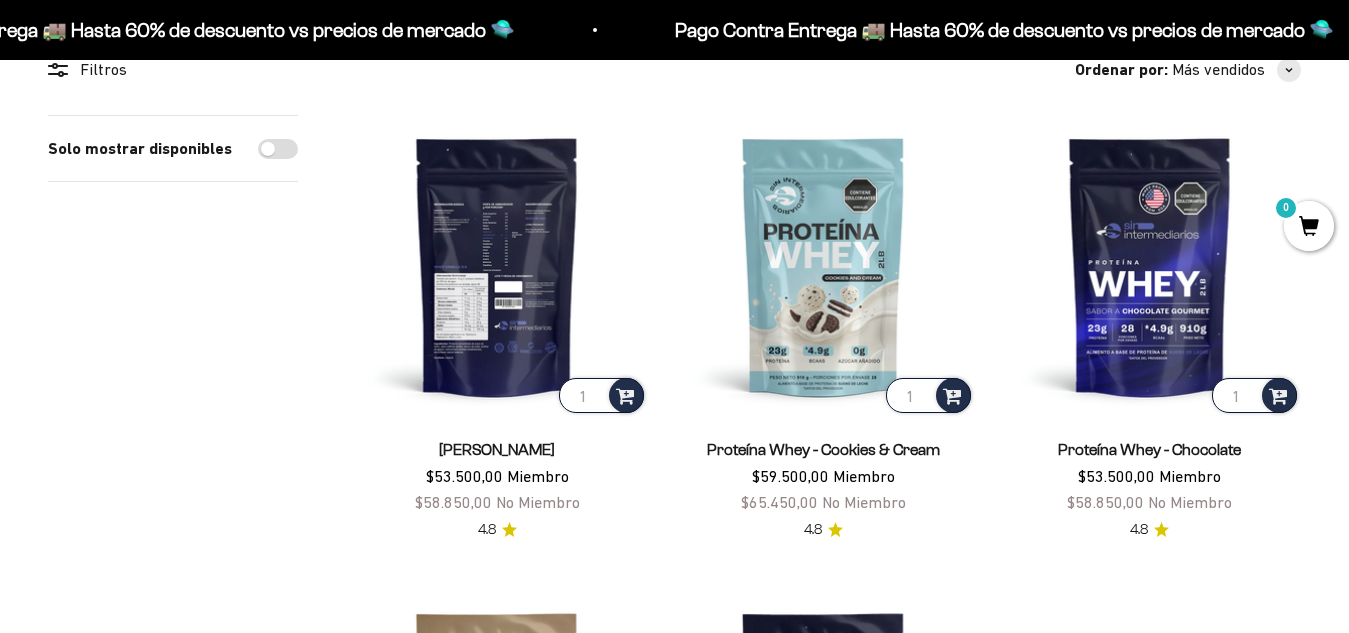 click at bounding box center (497, 266) 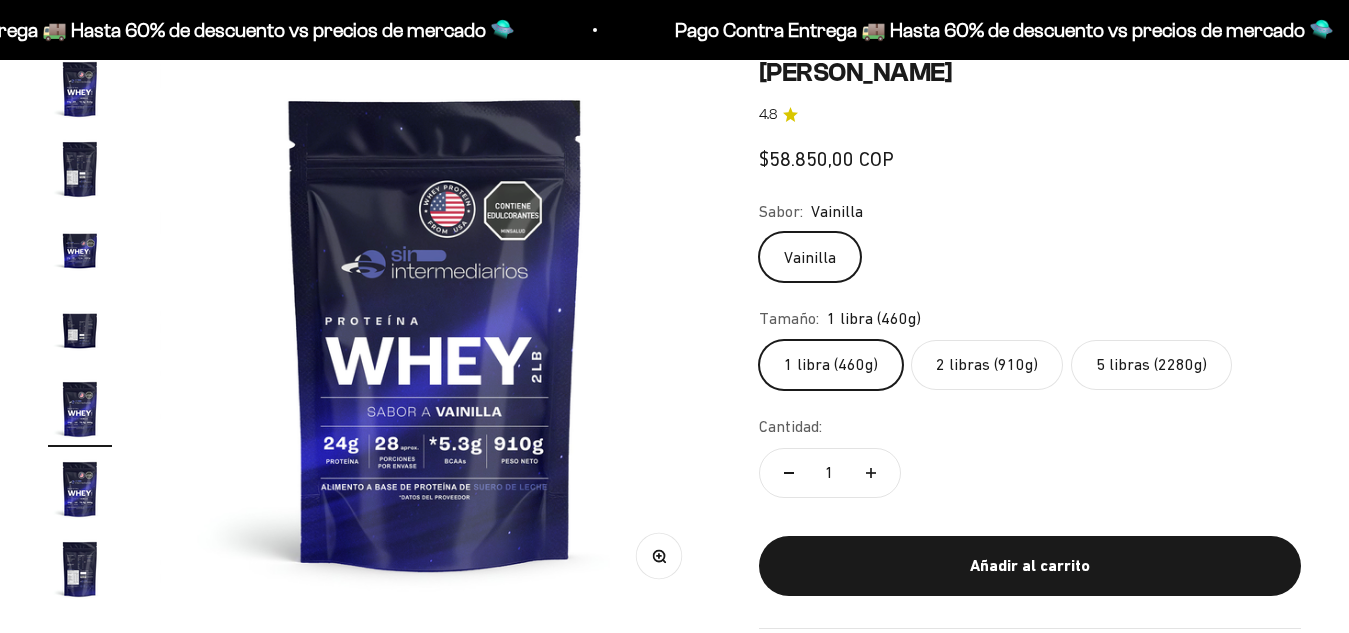 scroll, scrollTop: 200, scrollLeft: 0, axis: vertical 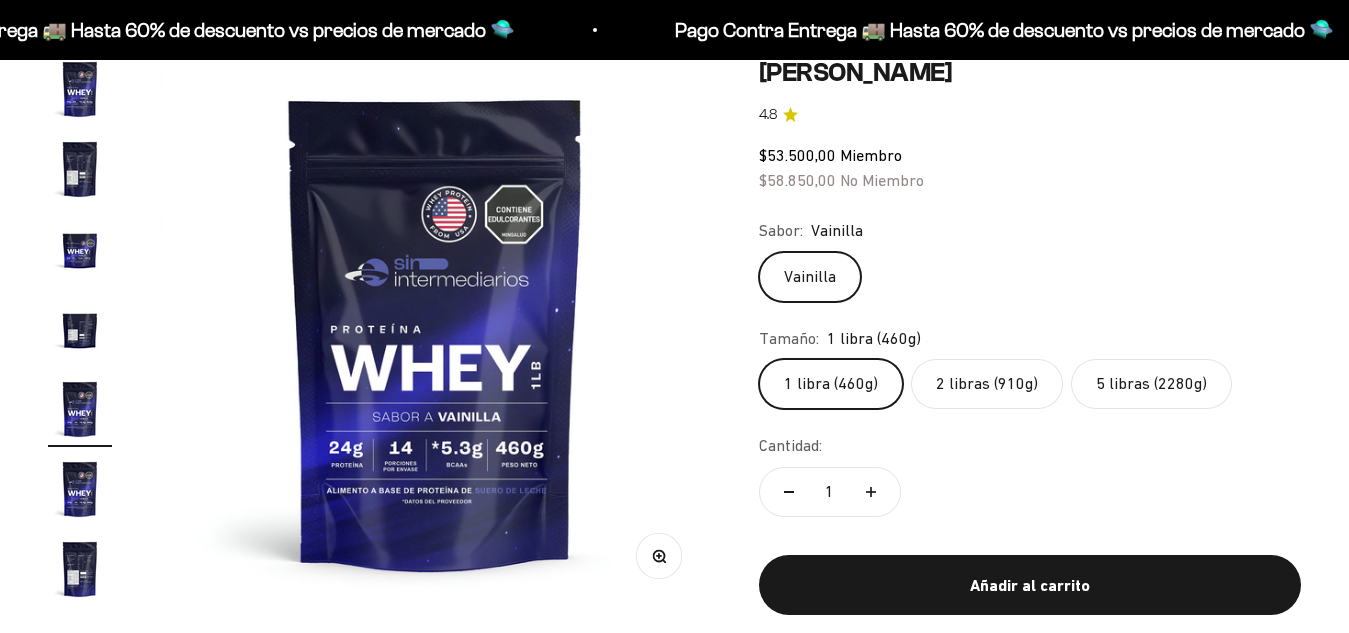 click on "5 libras (2280g)" 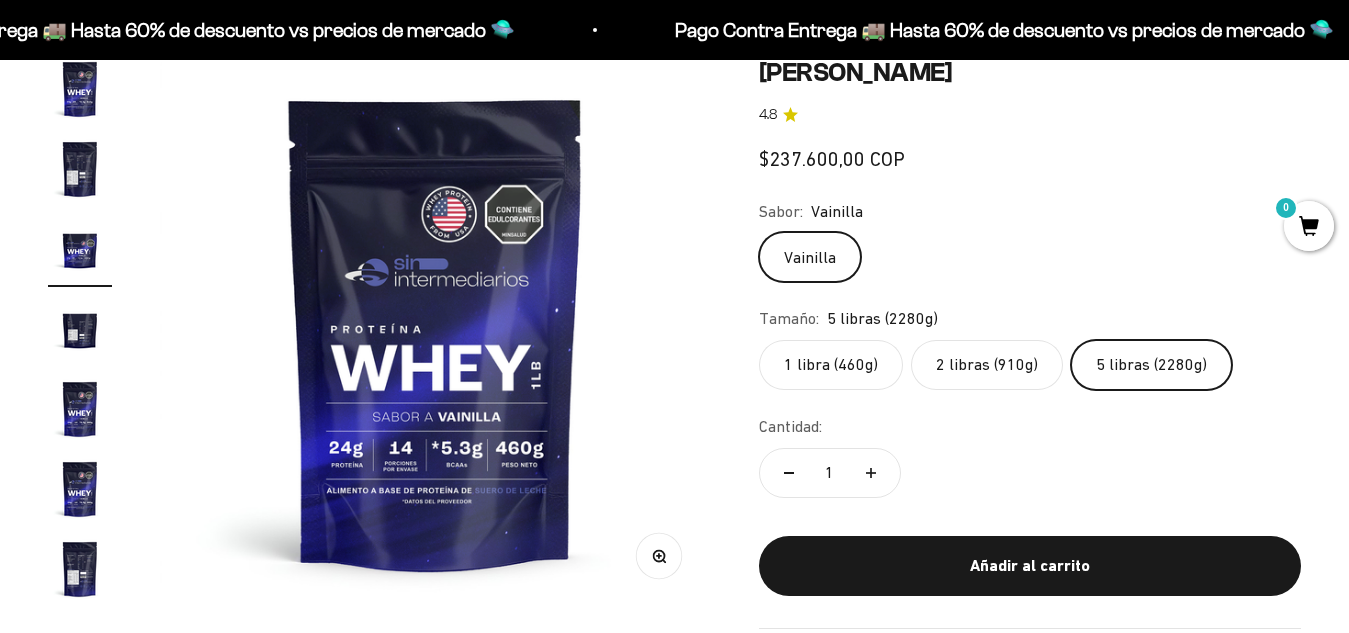 scroll, scrollTop: 0, scrollLeft: 1125, axis: horizontal 